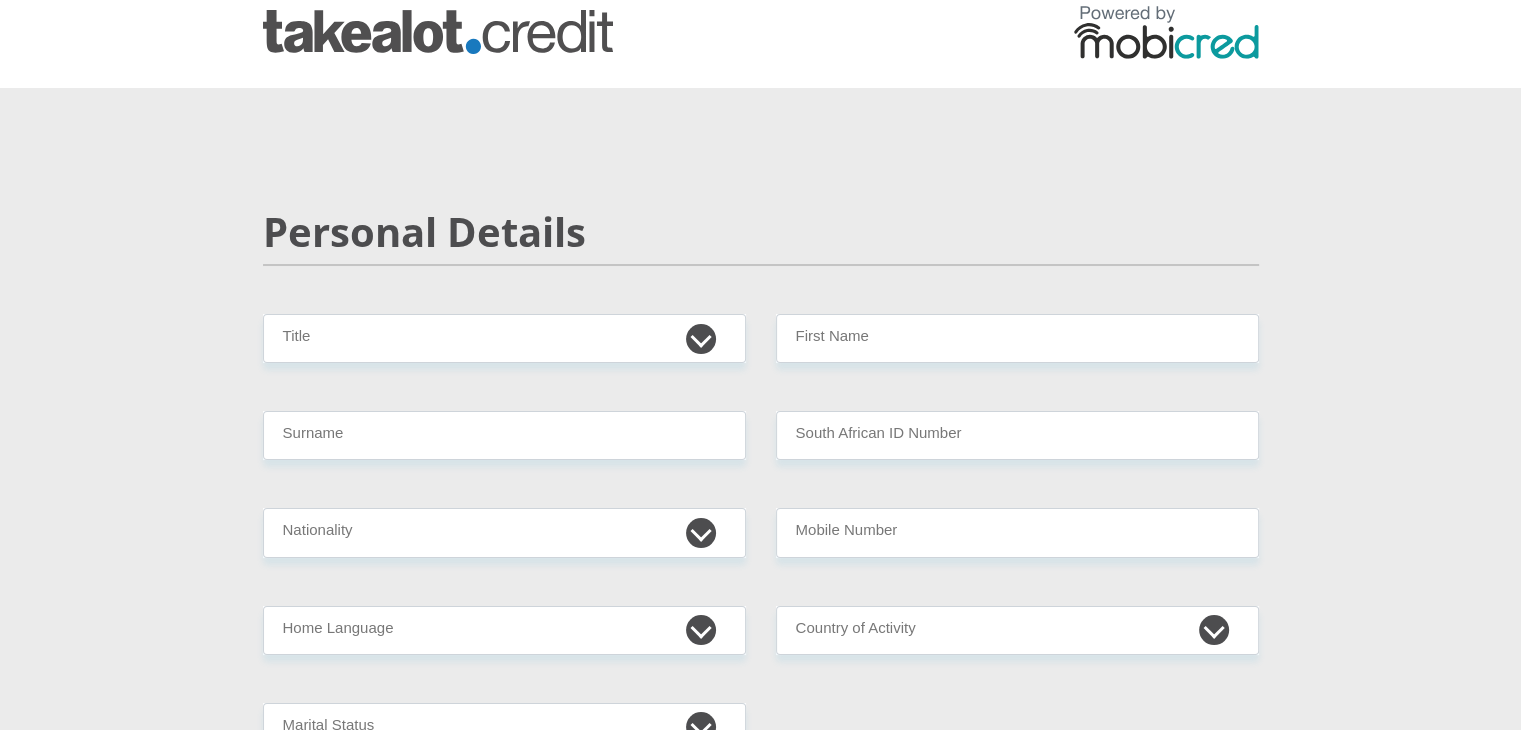 scroll, scrollTop: 0, scrollLeft: 0, axis: both 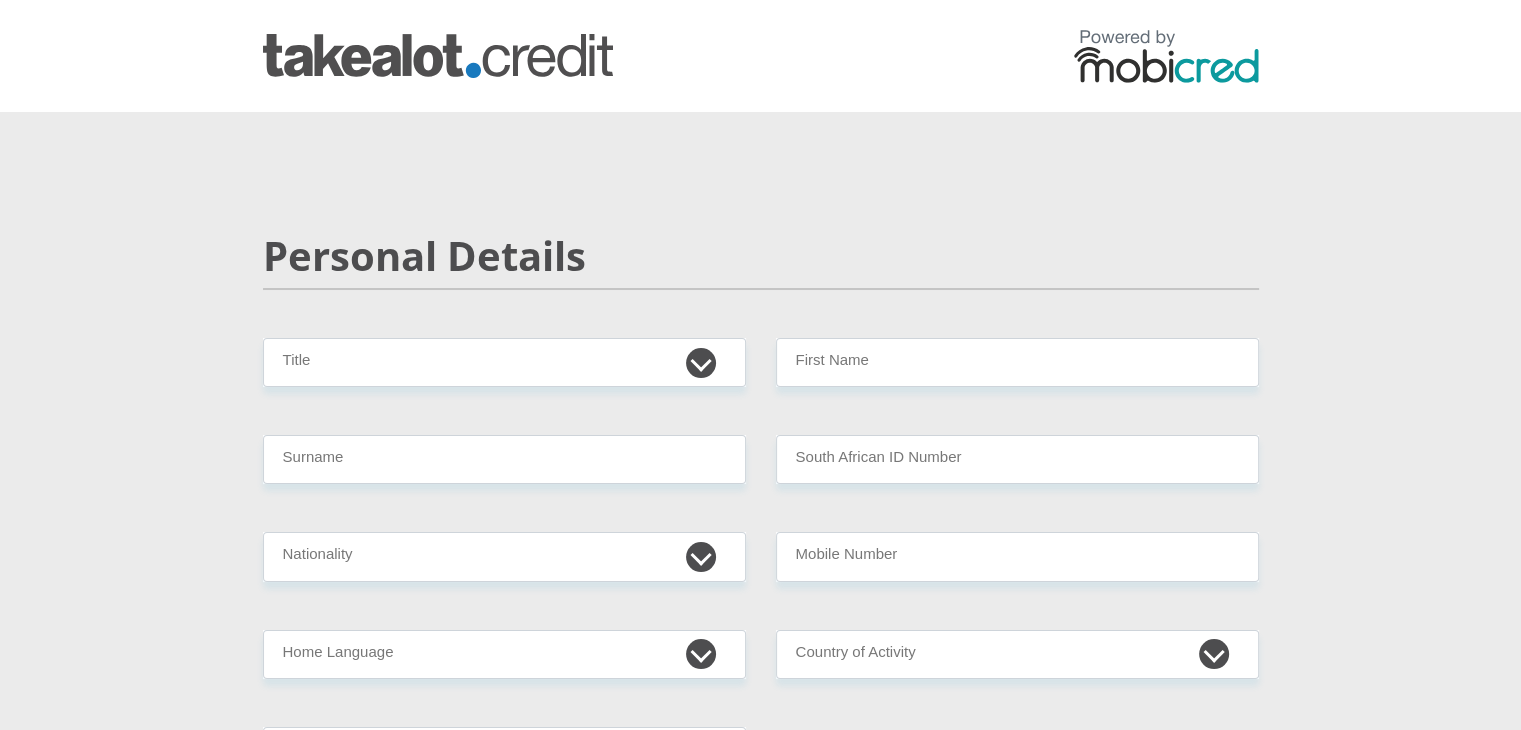 drag, startPoint x: 362, startPoint y: 392, endPoint x: 384, endPoint y: 369, distance: 31.827662 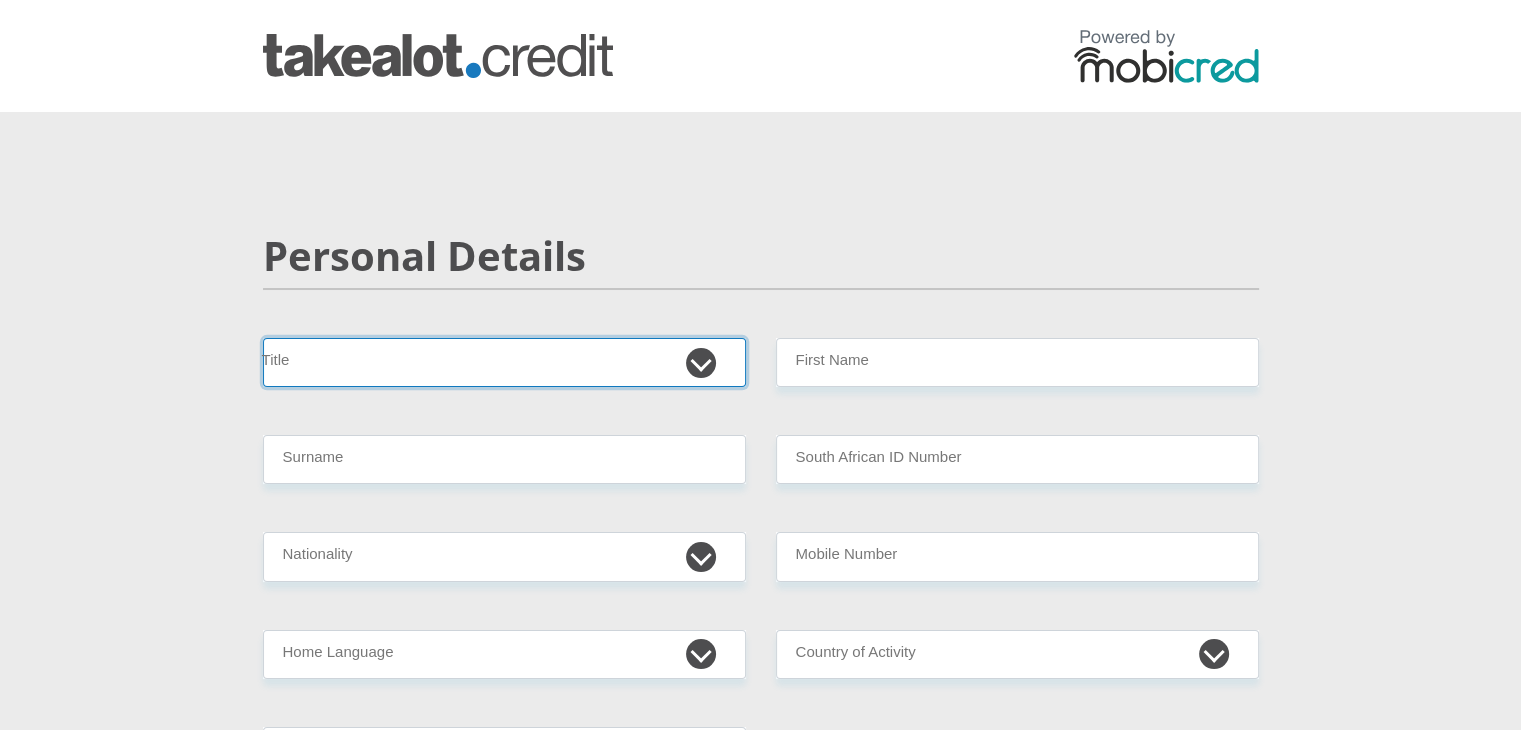 click on "Mr
Ms
Mrs
Dr
Other" at bounding box center [504, 362] 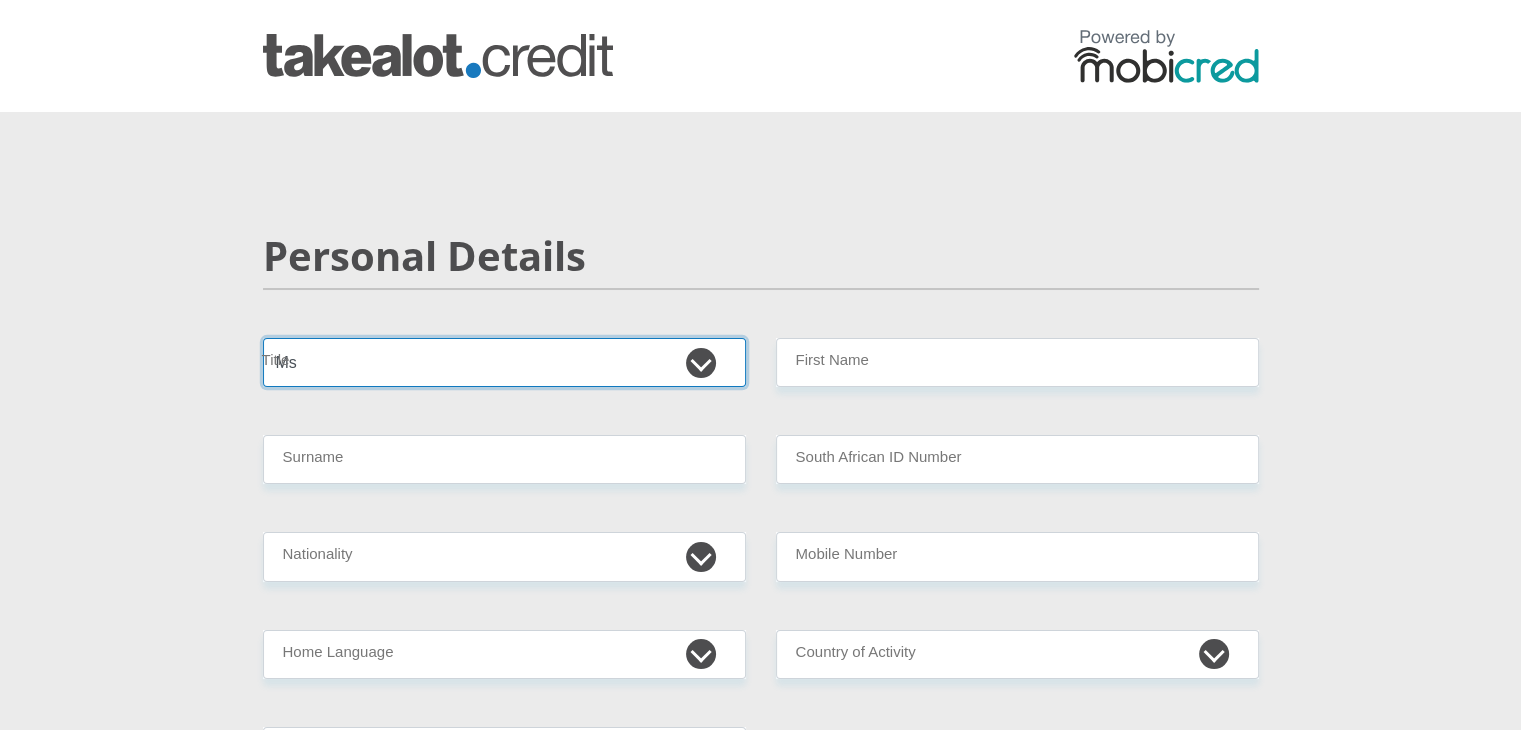 click on "Mr
Ms
Mrs
Dr
Other" at bounding box center (504, 362) 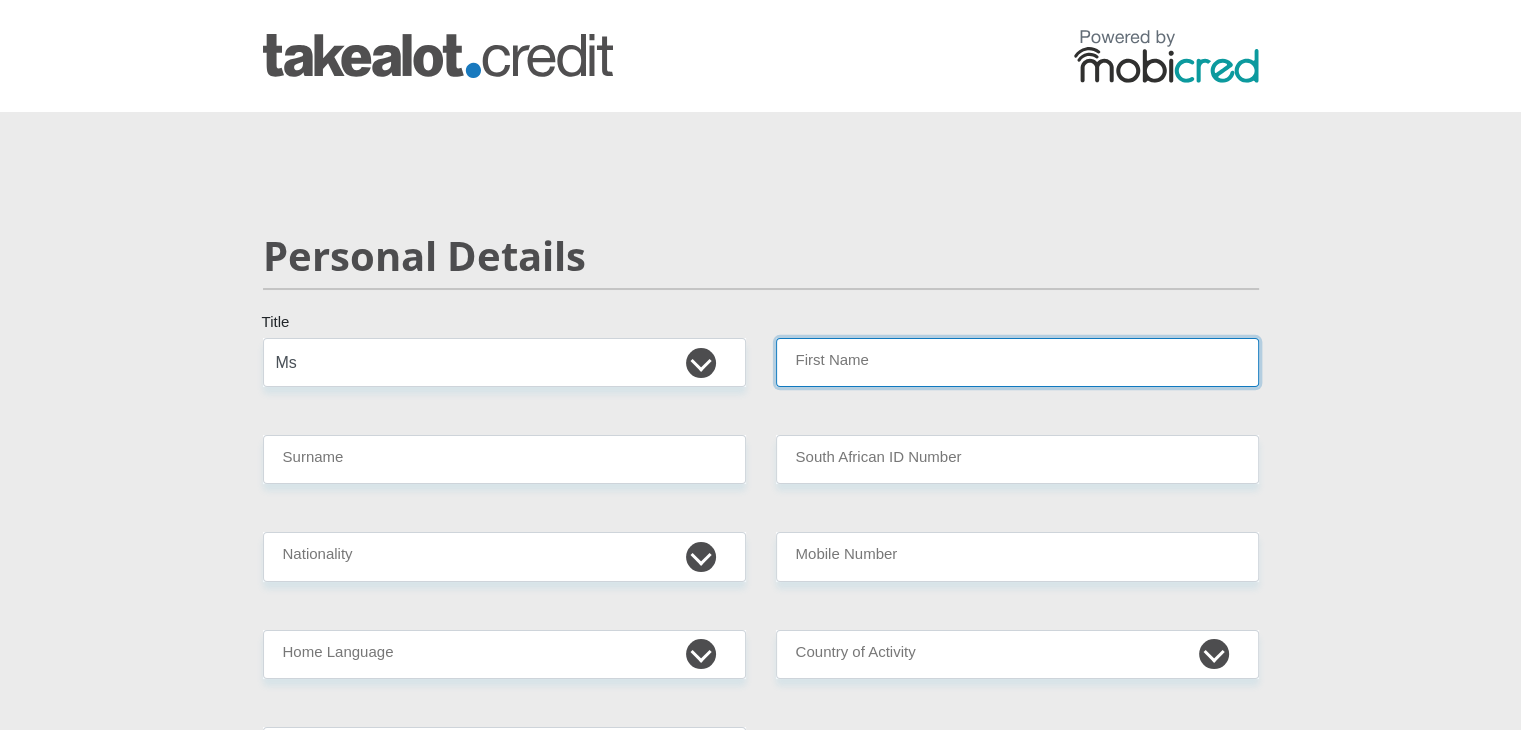 click on "First Name" at bounding box center (1017, 362) 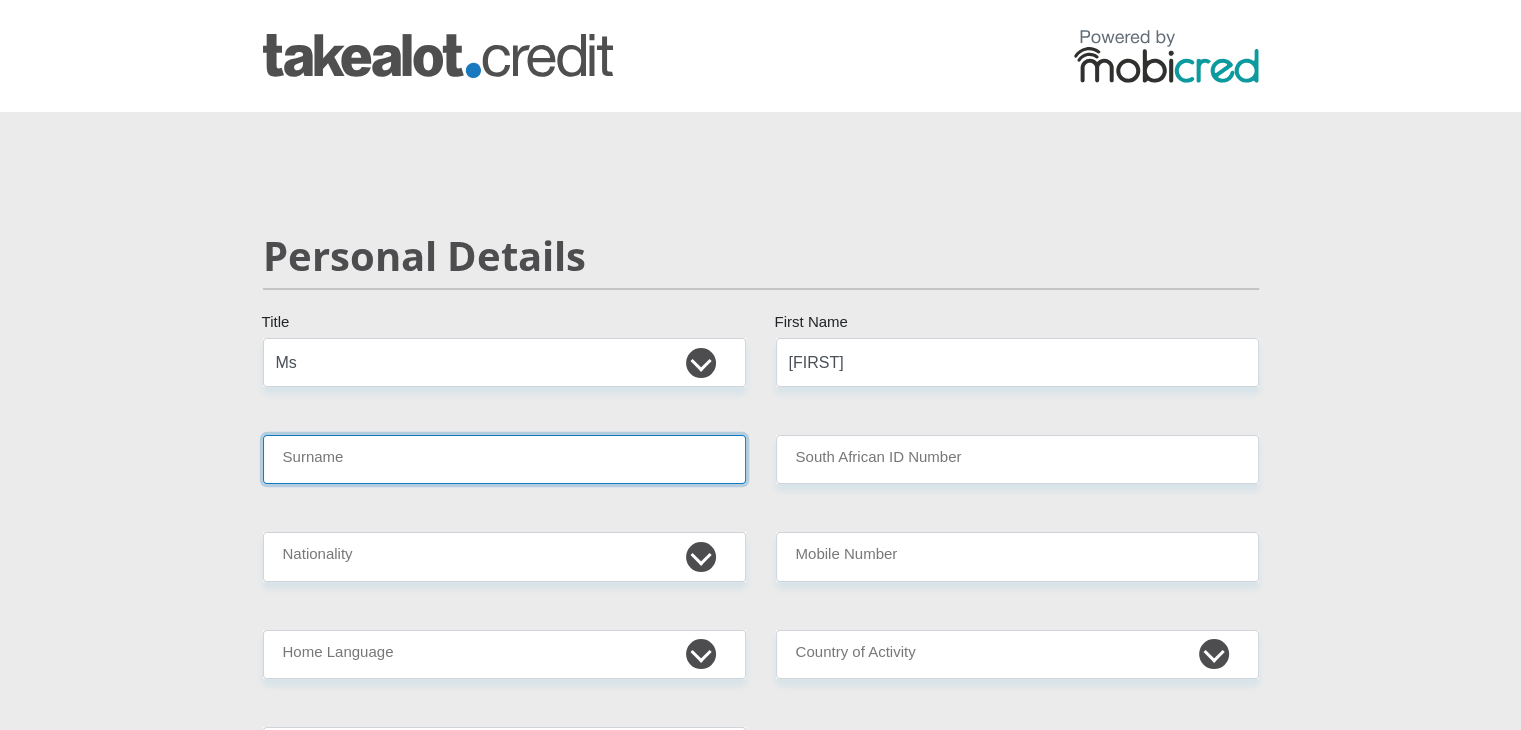 click on "Surname" at bounding box center [504, 459] 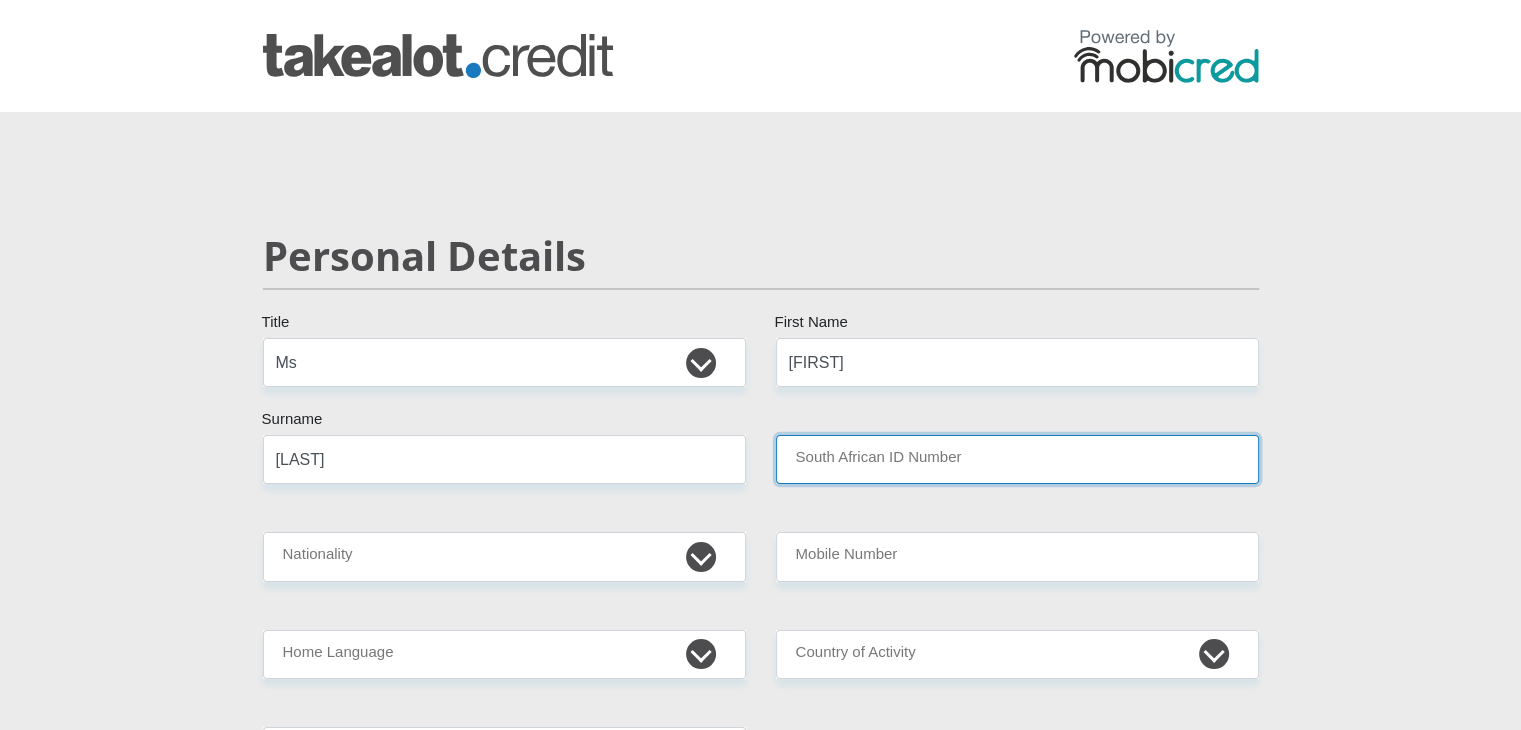 click on "South African ID Number" at bounding box center [1017, 459] 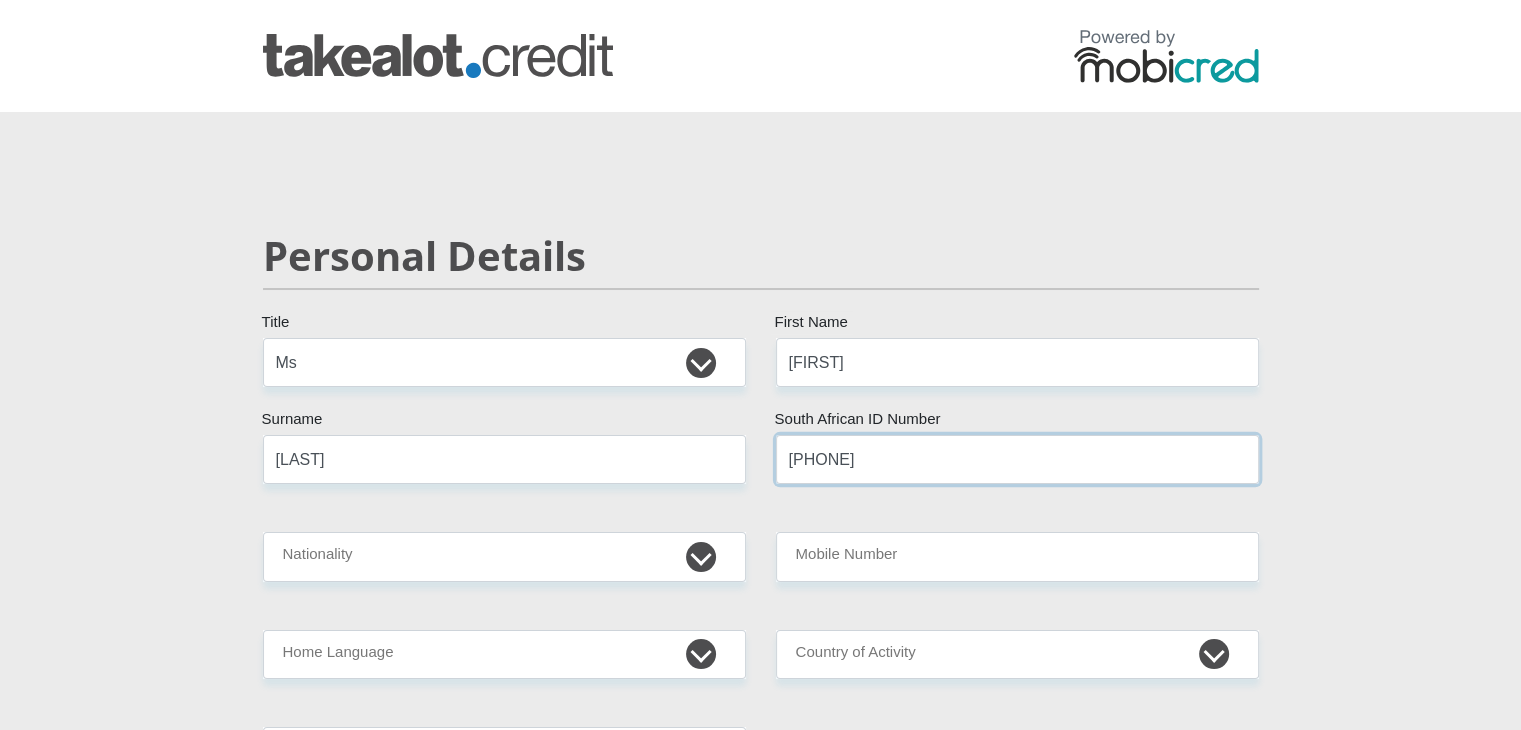 type on "[PHONE]" 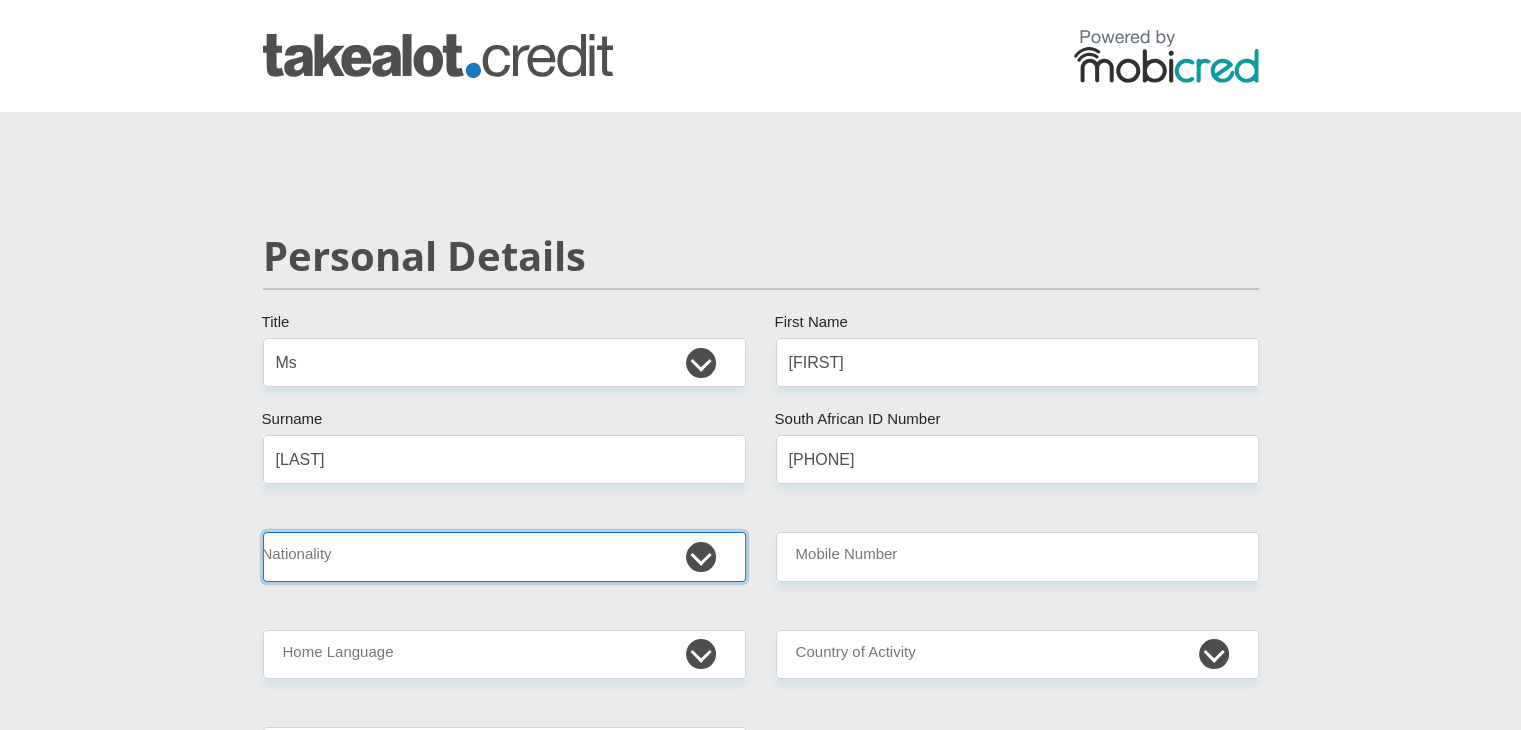 click on "South Africa
Afghanistan
Aland Islands
Albania
Algeria
America Samoa
American Virgin Islands
Andorra
Angola
Anguilla
Antarctica
Antigua and Barbuda
Argentina
Armenia
Aruba
Ascension Island
Australia
Austria
Azerbaijan
Bahamas
Bahrain
Bangladesh
Barbados
Chad" at bounding box center [504, 556] 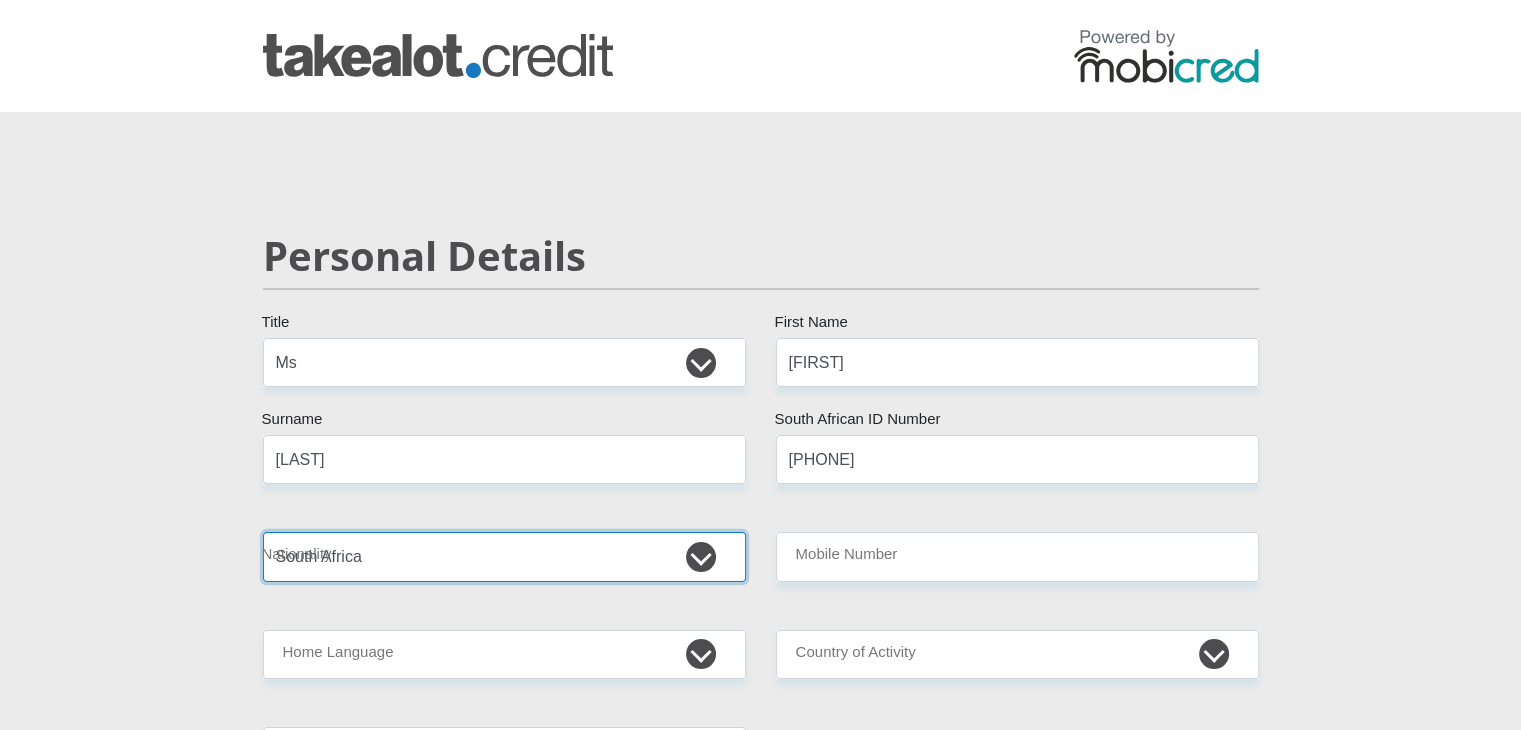 click on "South Africa
Afghanistan
Aland Islands
Albania
Algeria
America Samoa
American Virgin Islands
Andorra
Angola
Anguilla
Antarctica
Antigua and Barbuda
Argentina
Armenia
Aruba
Ascension Island
Australia
Austria
Azerbaijan
Bahamas
Bahrain
Bangladesh
Barbados
Chad" at bounding box center [504, 556] 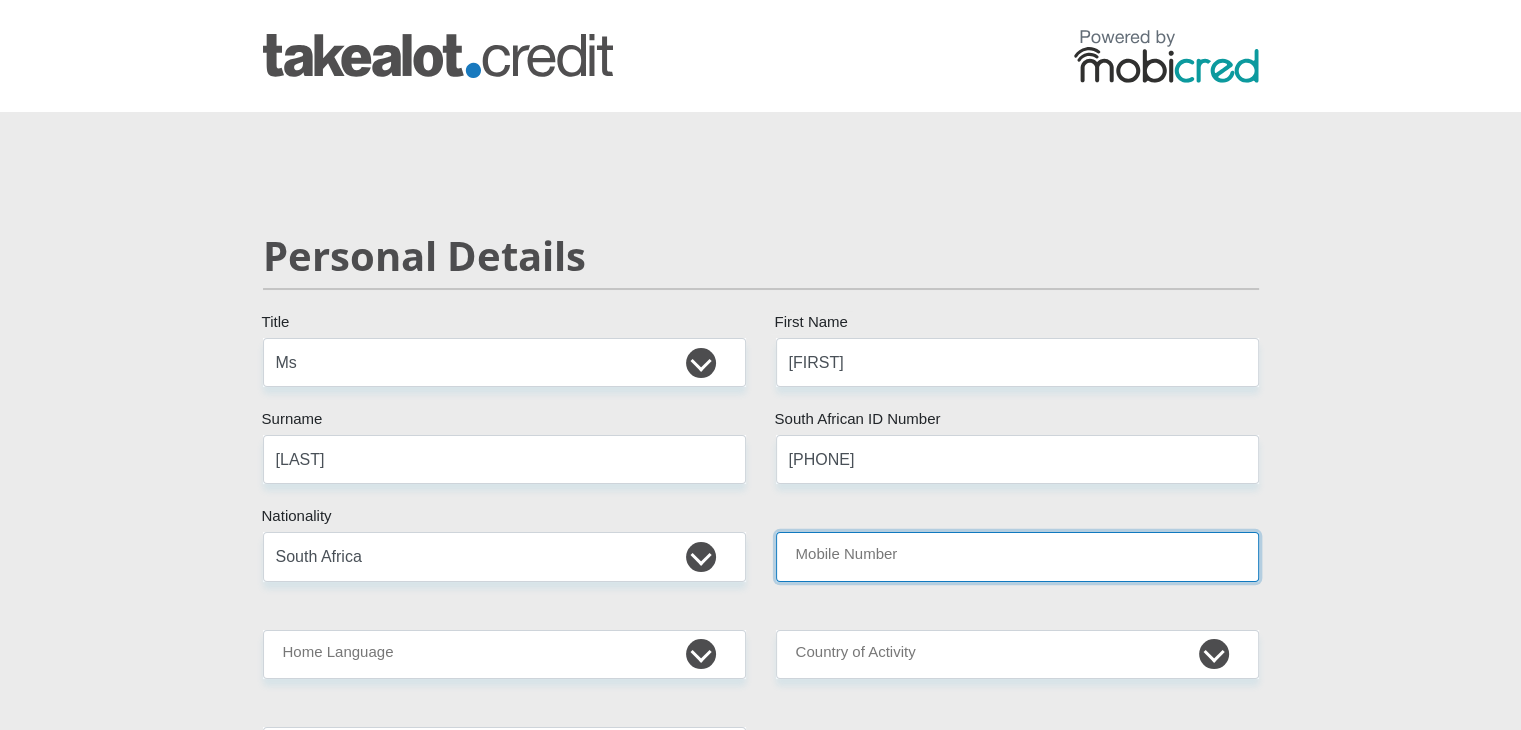 click on "Mobile Number" at bounding box center (1017, 556) 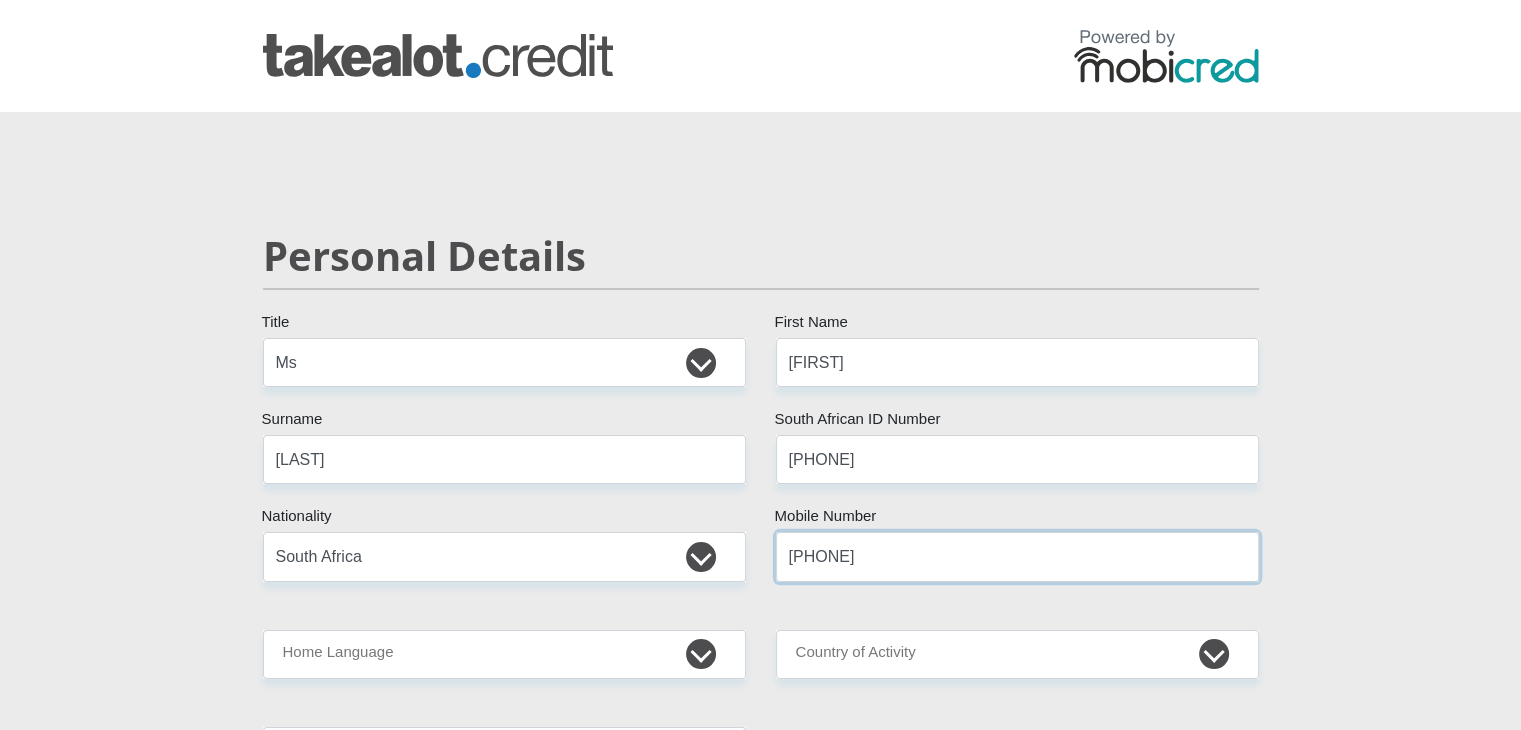 type on "[PHONE]" 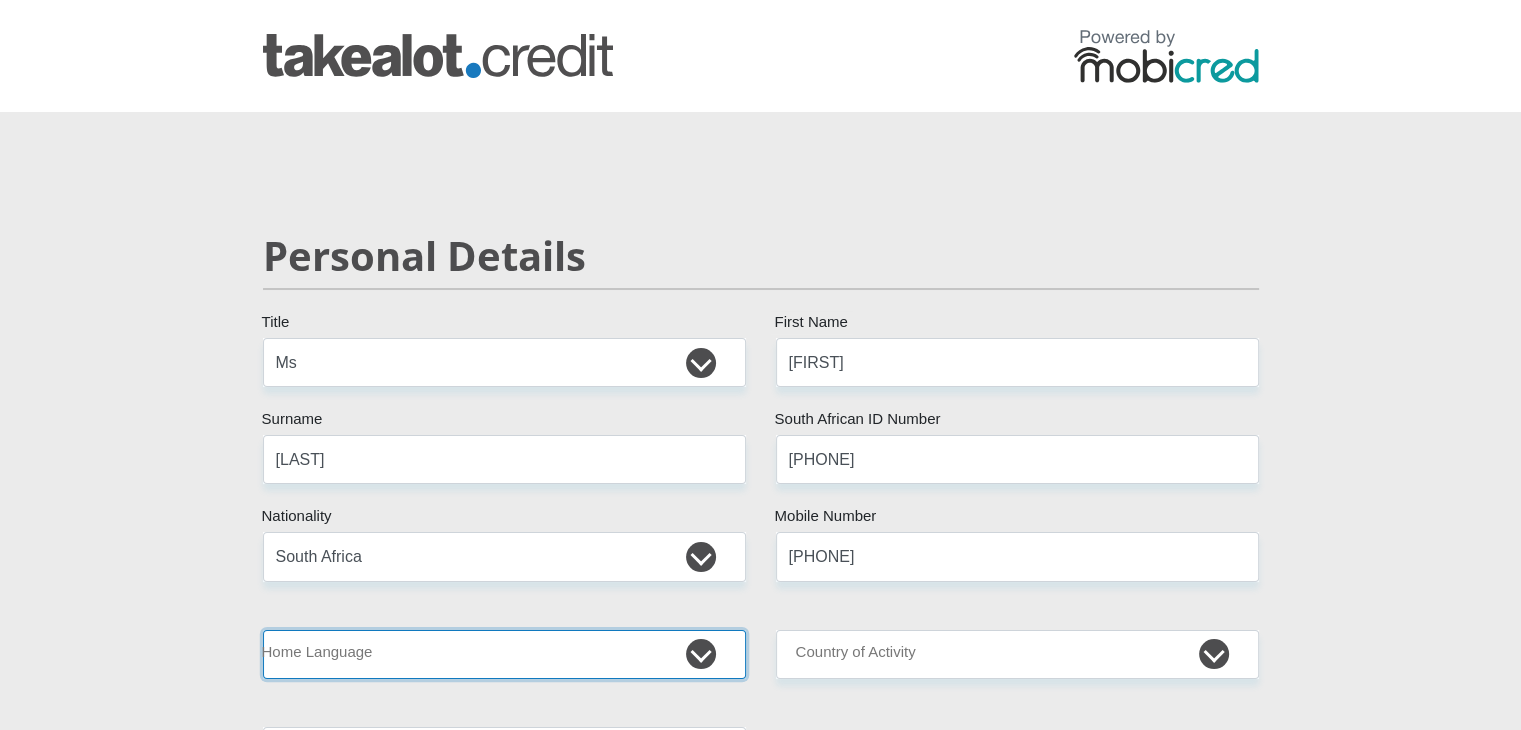 click on "Afrikaans
English
Sepedi
South Ndebele
Southern Sotho
Swati
Tsonga
Tswana
Venda
Xhosa
Zulu
Other" at bounding box center [504, 654] 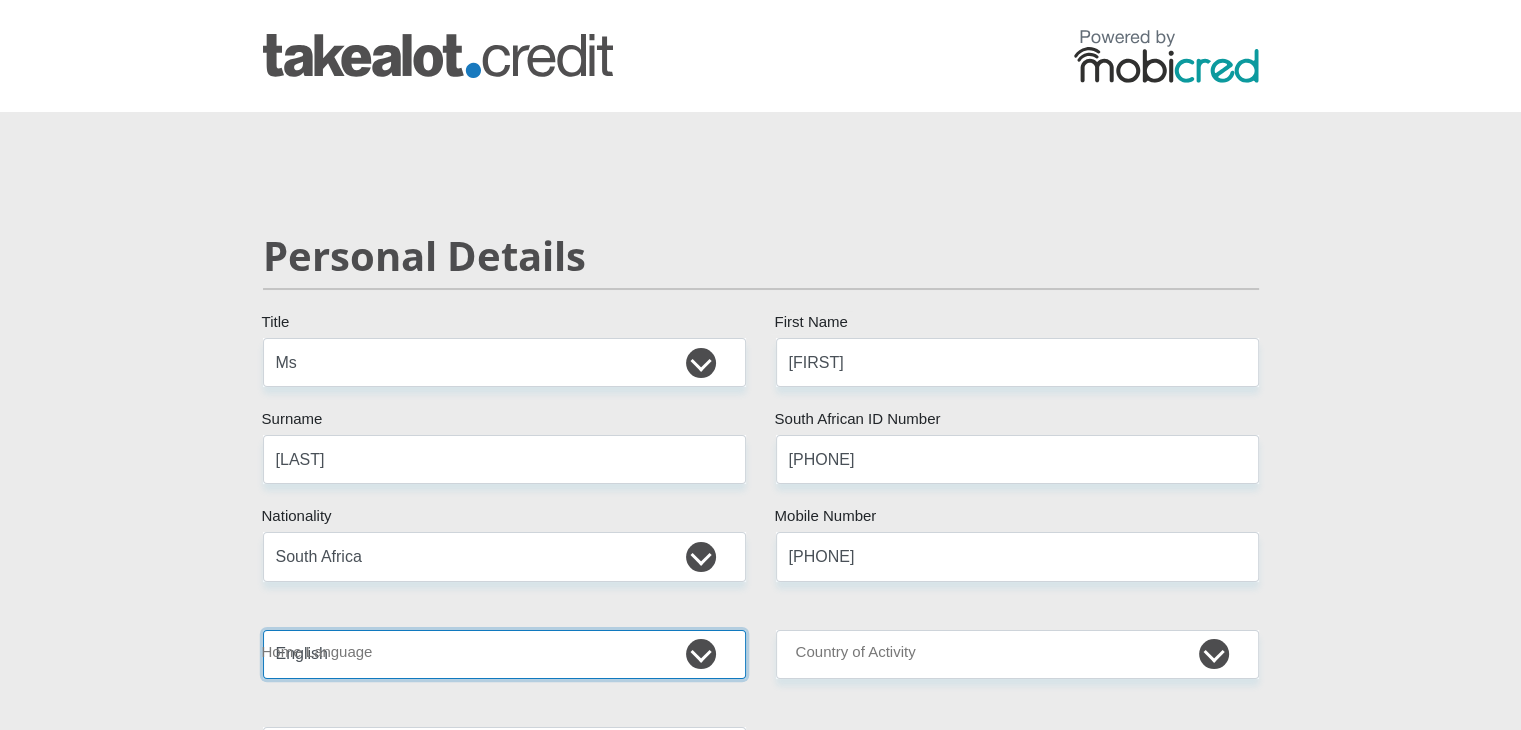 click on "Afrikaans
English
Sepedi
South Ndebele
Southern Sotho
Swati
Tsonga
Tswana
Venda
Xhosa
Zulu
Other" at bounding box center (504, 654) 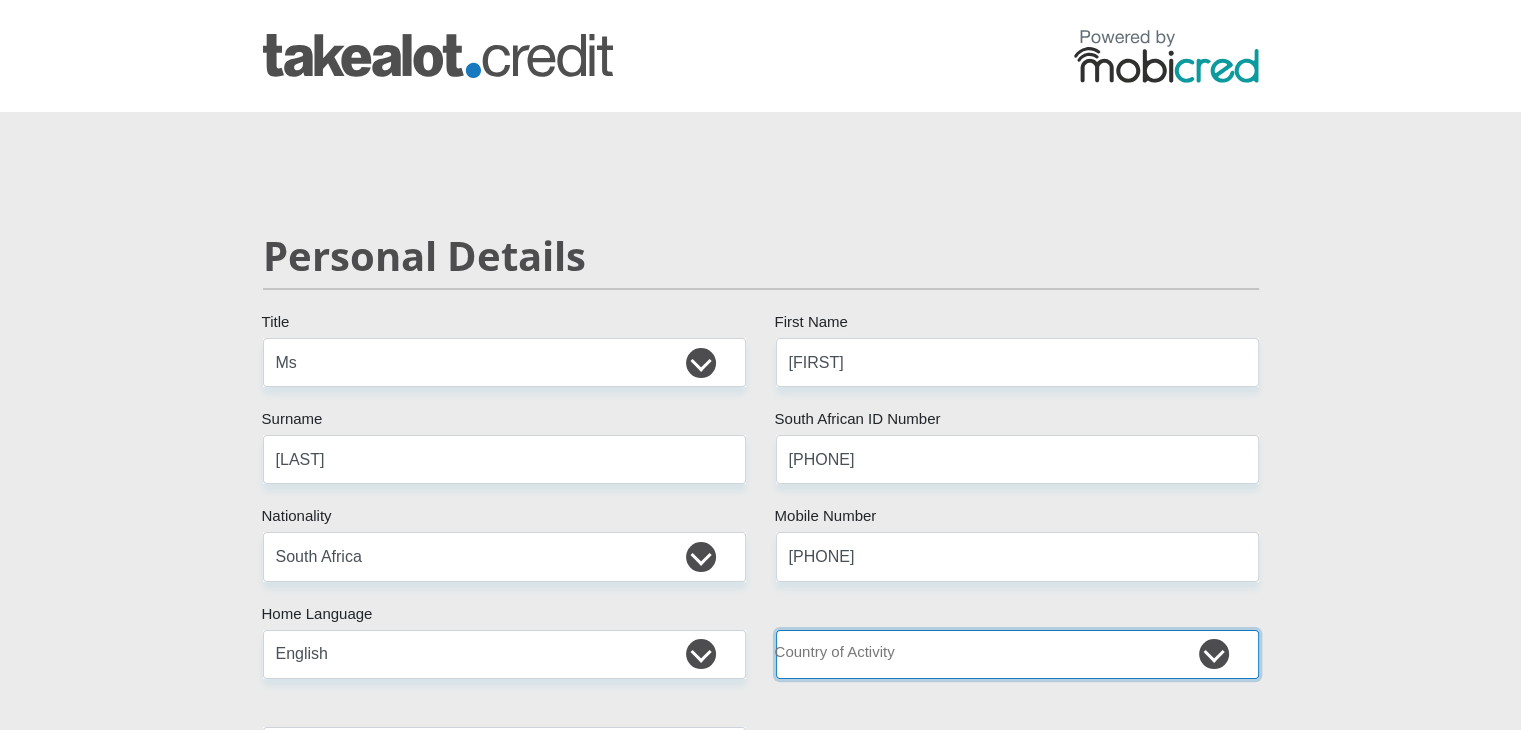 click on "South Africa
Afghanistan
Aland Islands
Albania
Algeria
America Samoa
American Virgin Islands
Andorra
Angola
Anguilla
Antarctica
Antigua and Barbuda
Argentina
Armenia
Aruba
Ascension Island
Australia
Austria
Azerbaijan
Chad" at bounding box center (1017, 654) 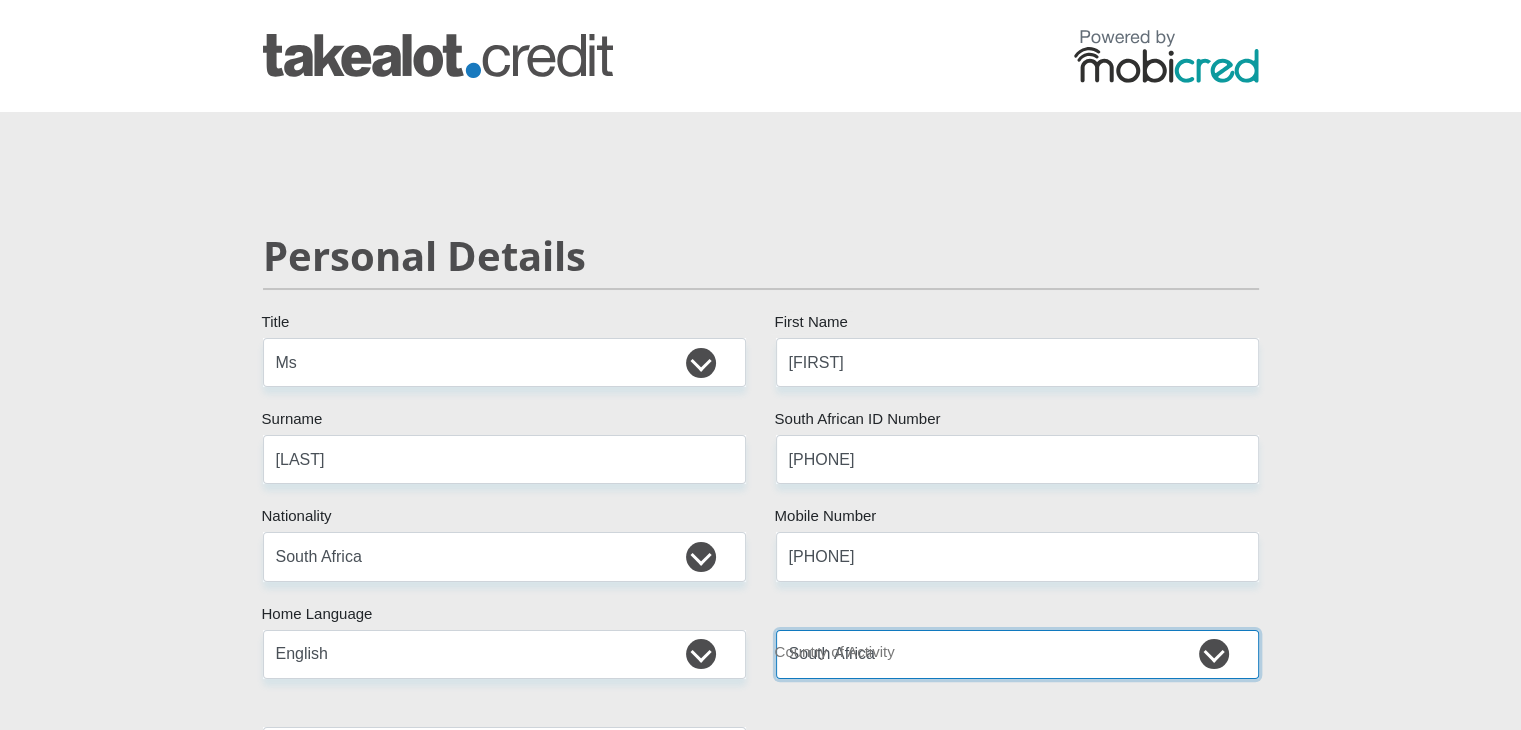 click on "South Africa
Afghanistan
Aland Islands
Albania
Algeria
America Samoa
American Virgin Islands
Andorra
Angola
Anguilla
Antarctica
Antigua and Barbuda
Argentina
Armenia
Aruba
Ascension Island
Australia
Austria
Azerbaijan
Chad" at bounding box center (1017, 654) 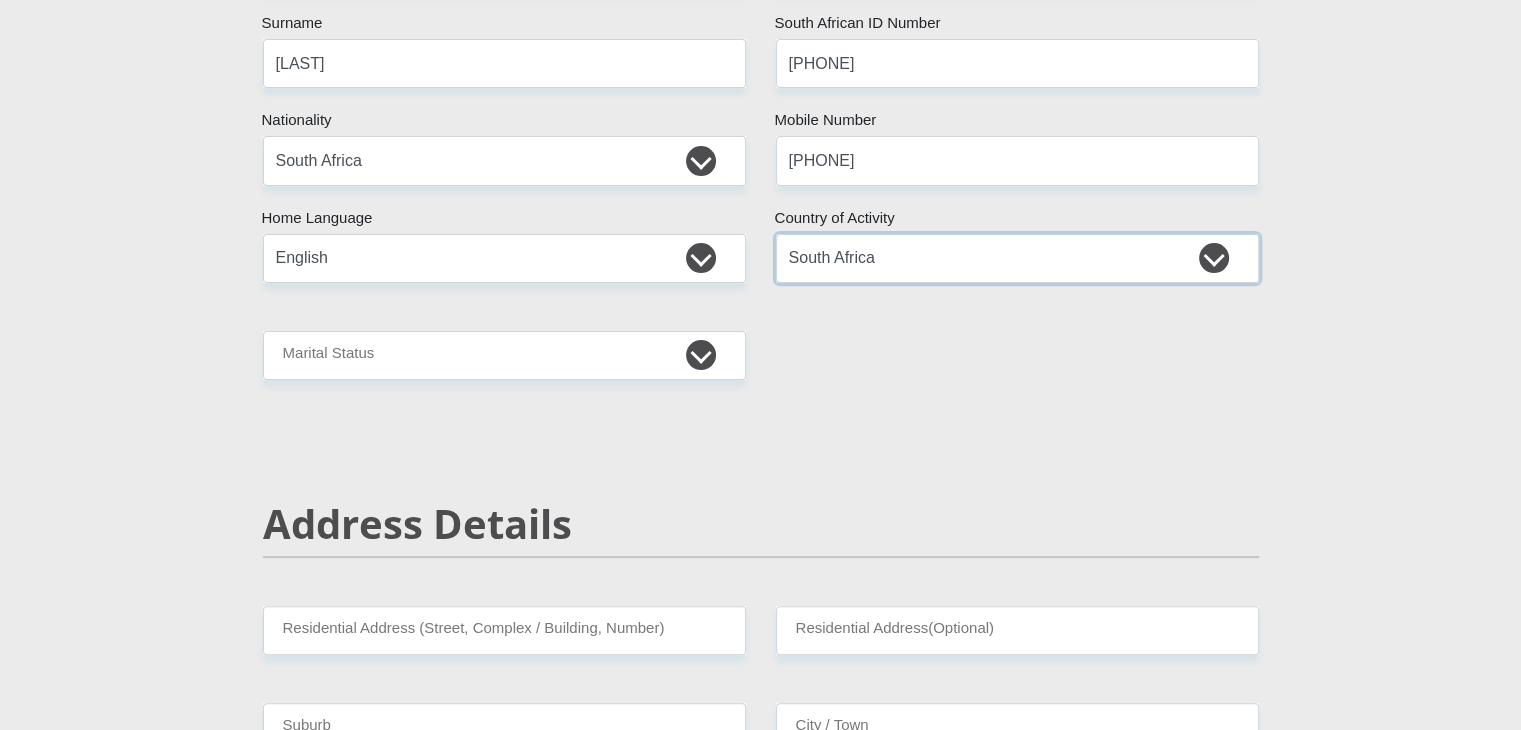 scroll, scrollTop: 400, scrollLeft: 0, axis: vertical 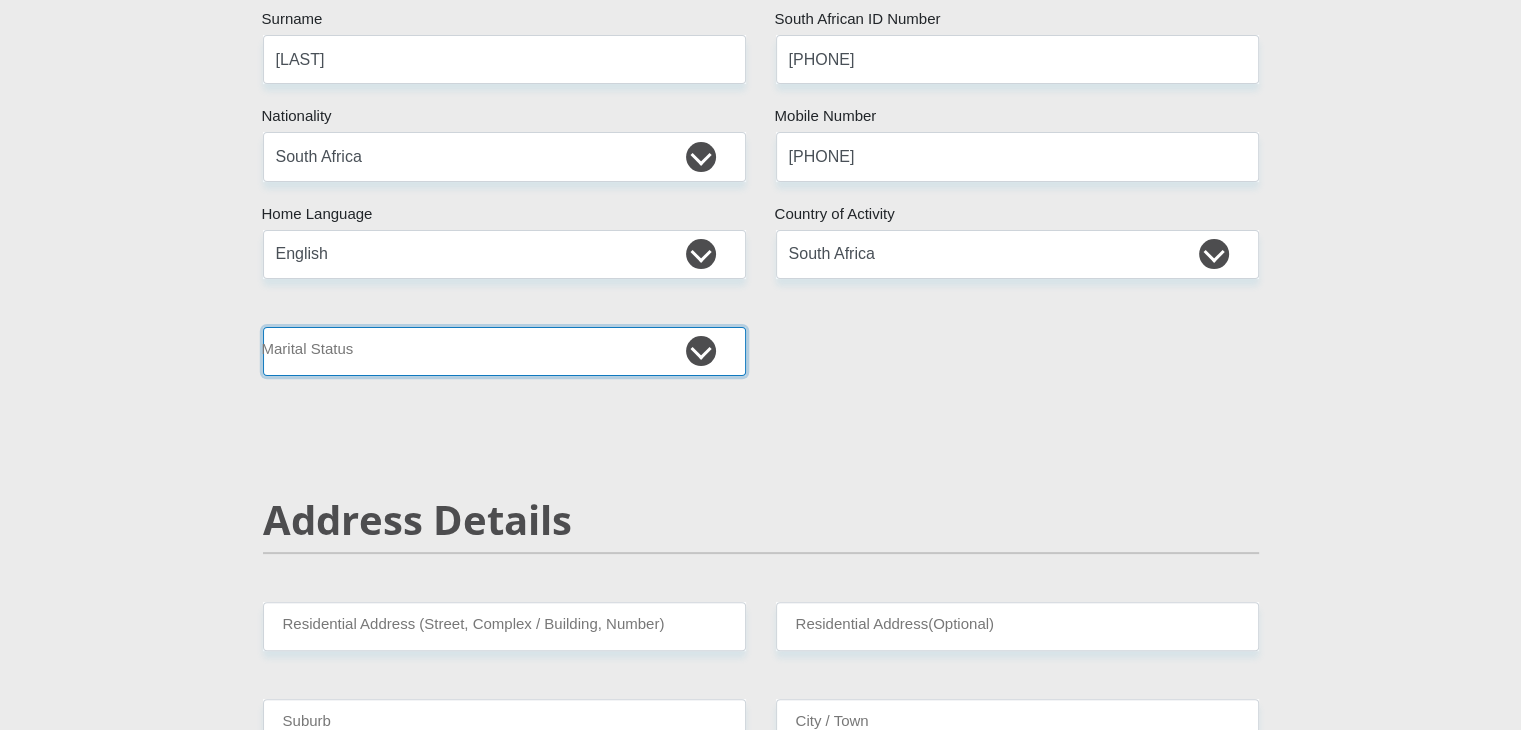 click on "Married ANC
Single
Divorced
Widowed
Married COP or Customary Law" at bounding box center (504, 351) 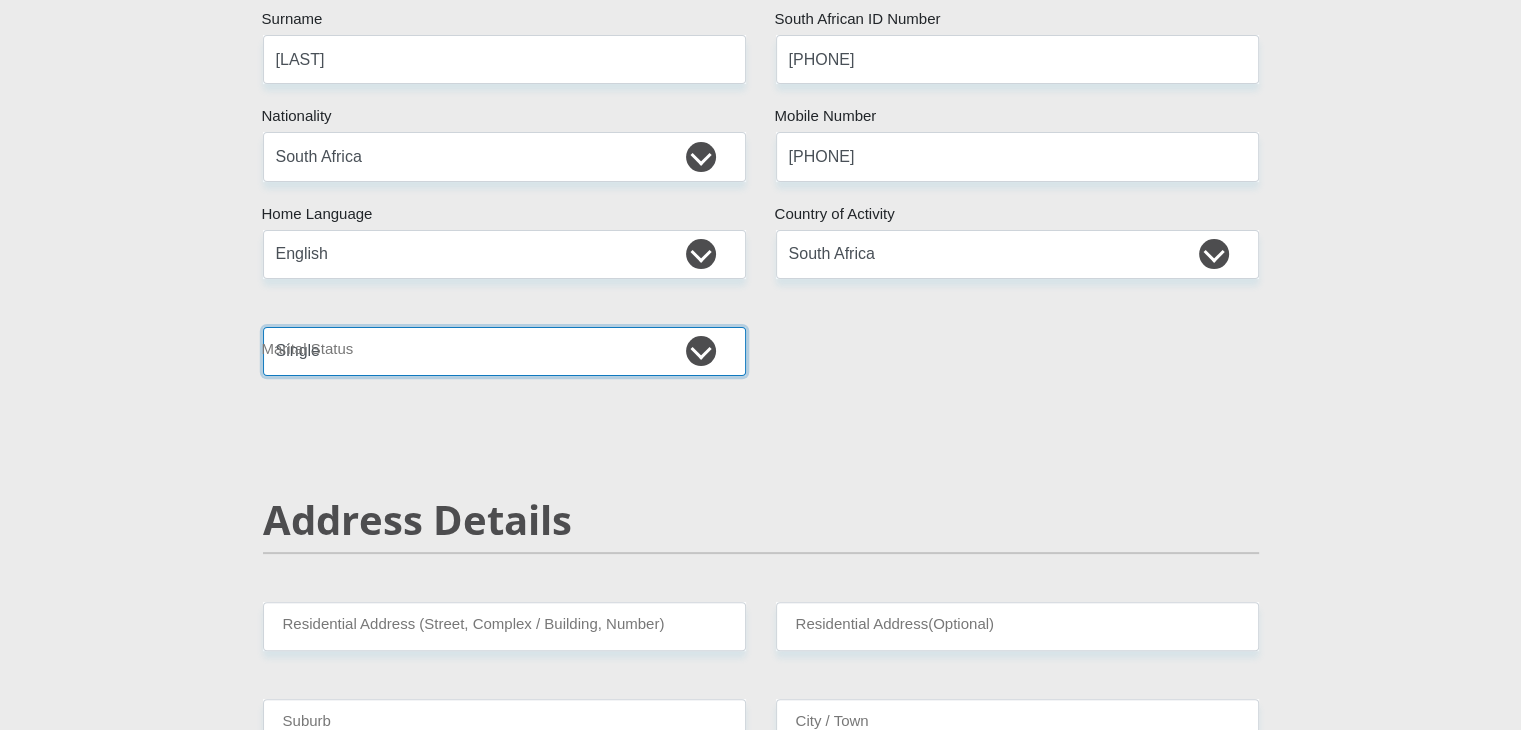 click on "Married ANC
Single
Divorced
Widowed
Married COP or Customary Law" at bounding box center [504, 351] 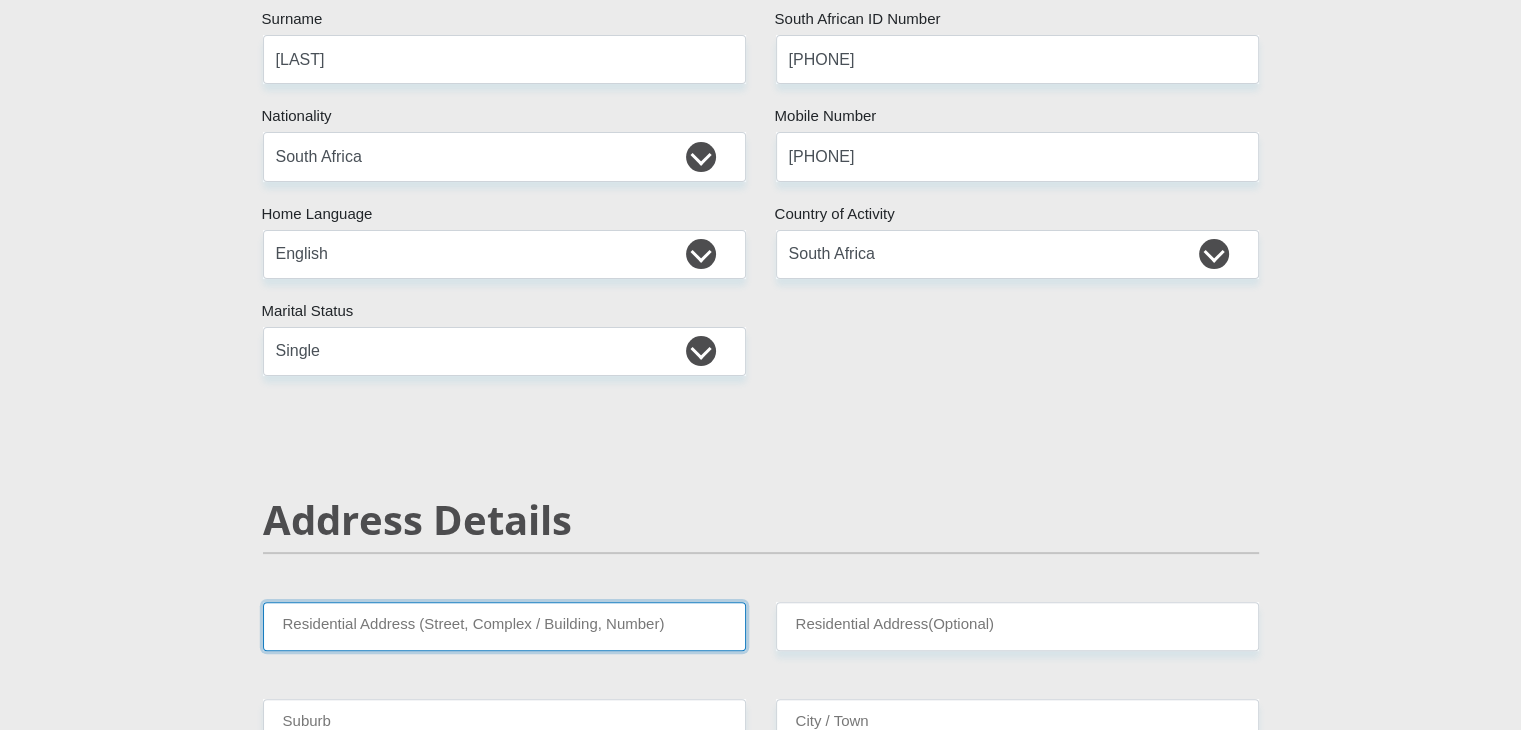 click on "Residential Address (Street, Complex / Building, Number)" at bounding box center (504, 626) 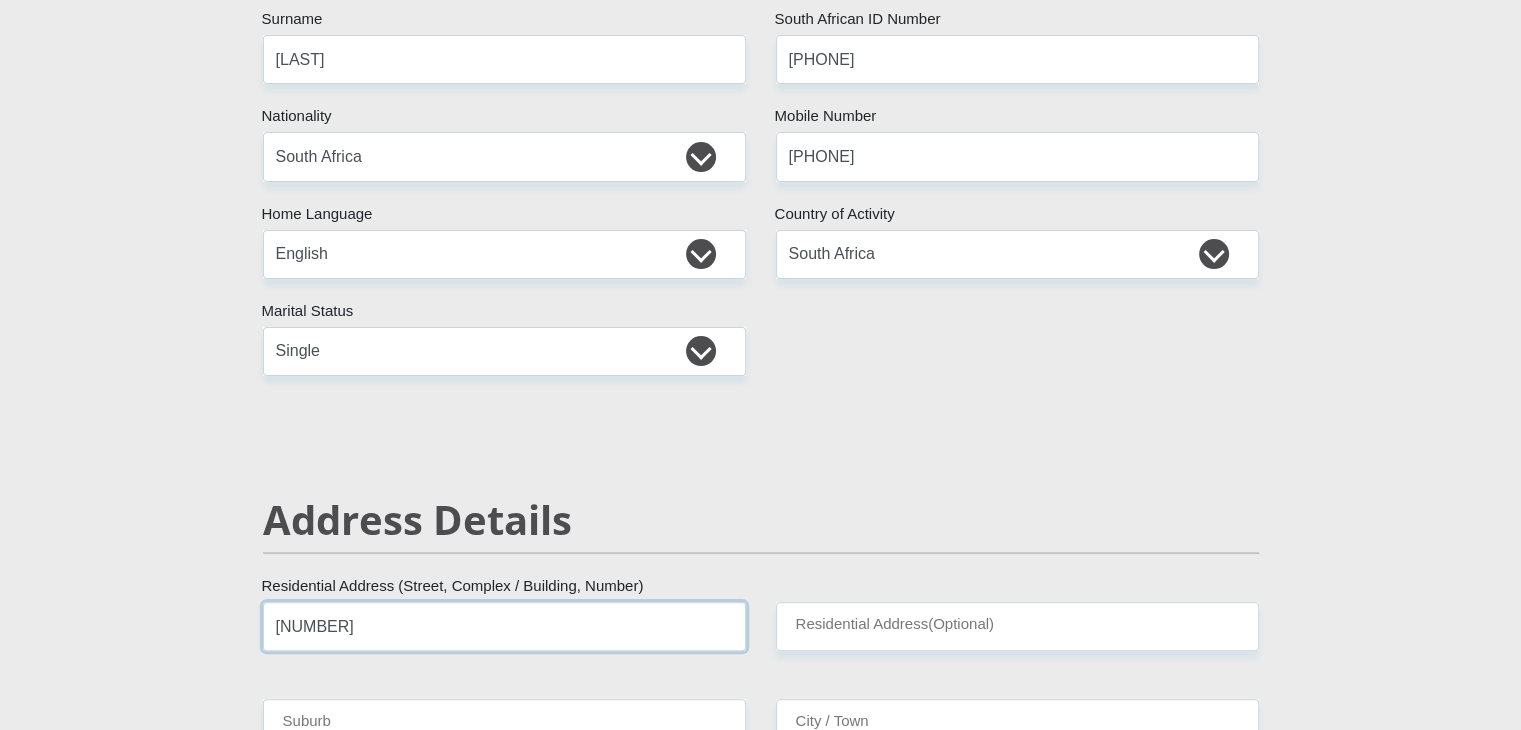type on "[NUMBER]" 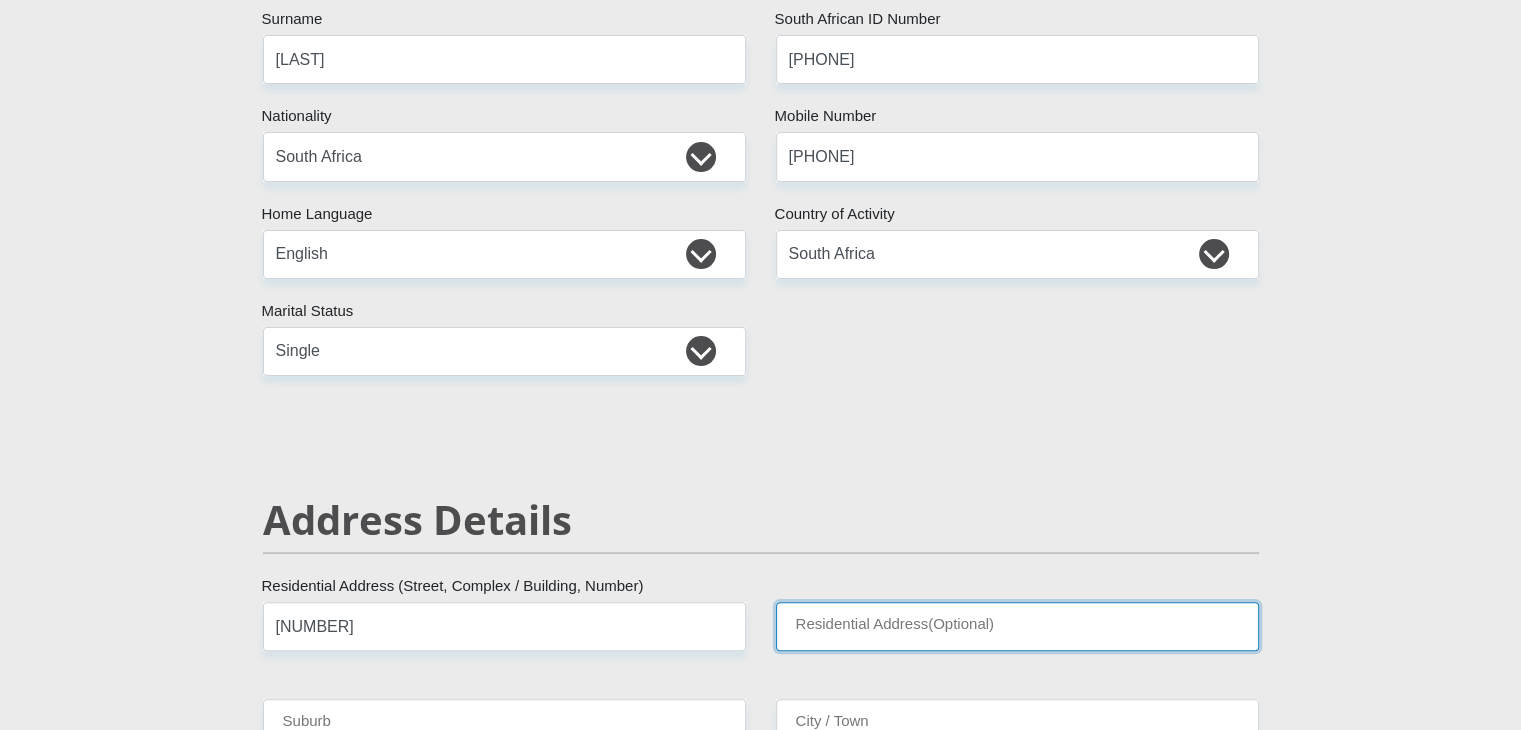 click on "Residential Address(Optional)" at bounding box center (1017, 626) 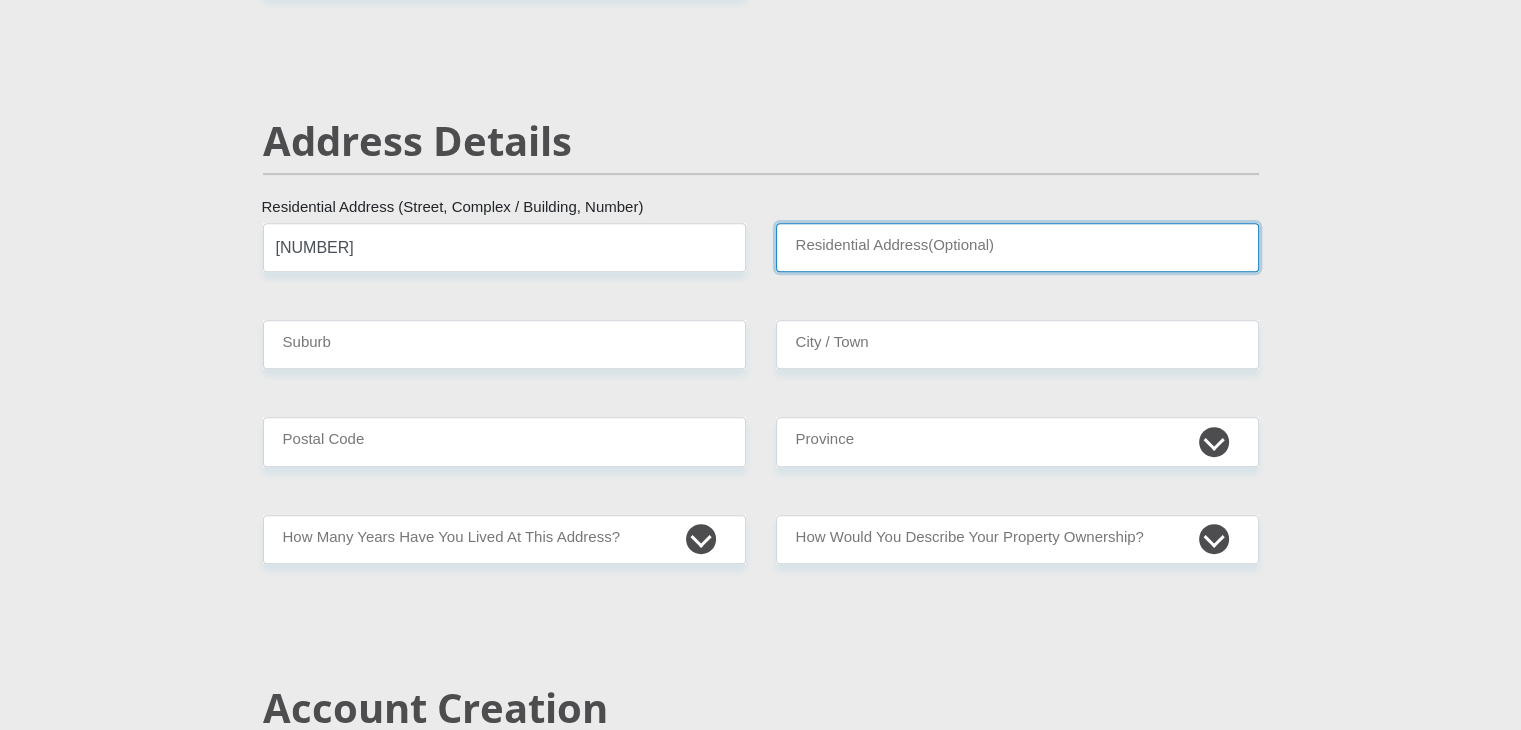 scroll, scrollTop: 800, scrollLeft: 0, axis: vertical 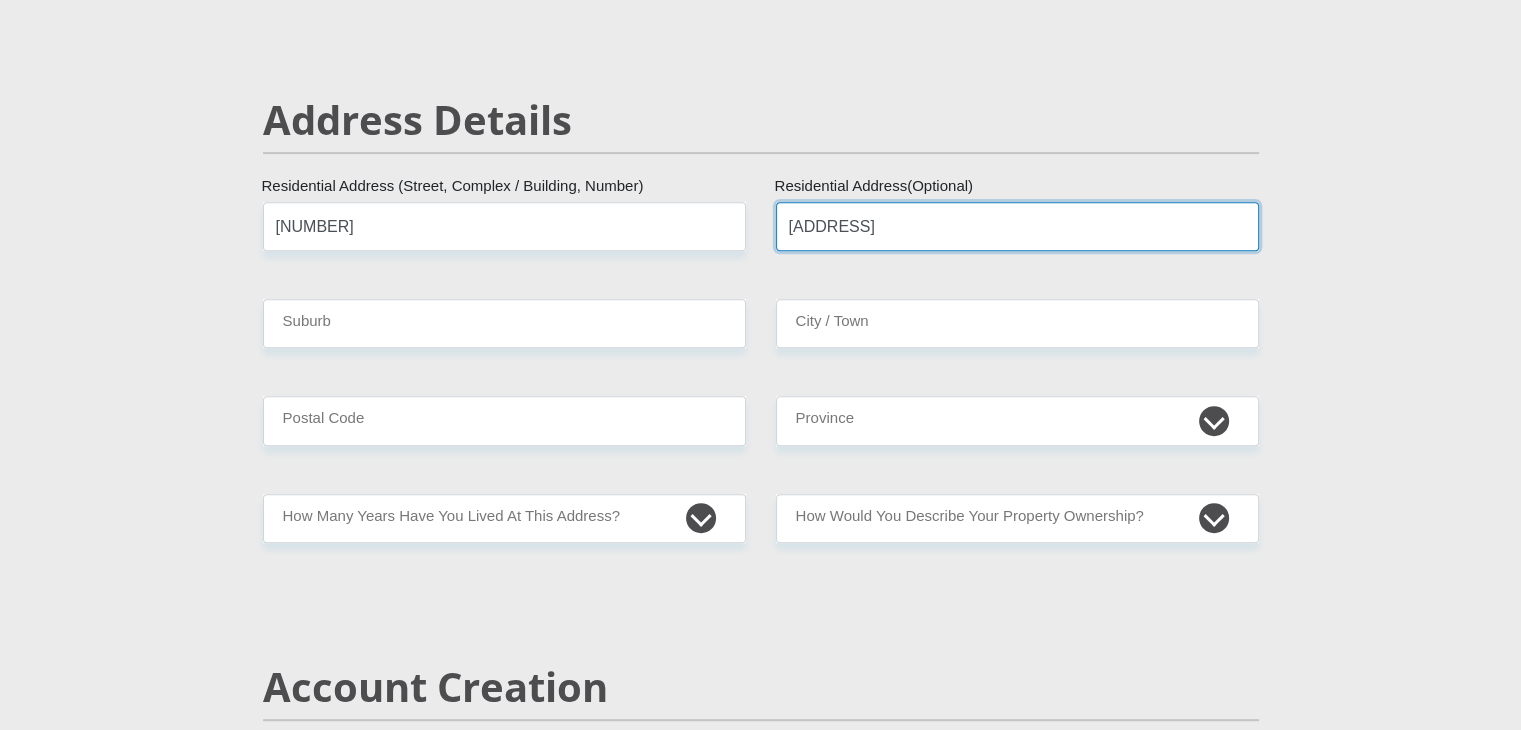 type on "[ADDRESS]" 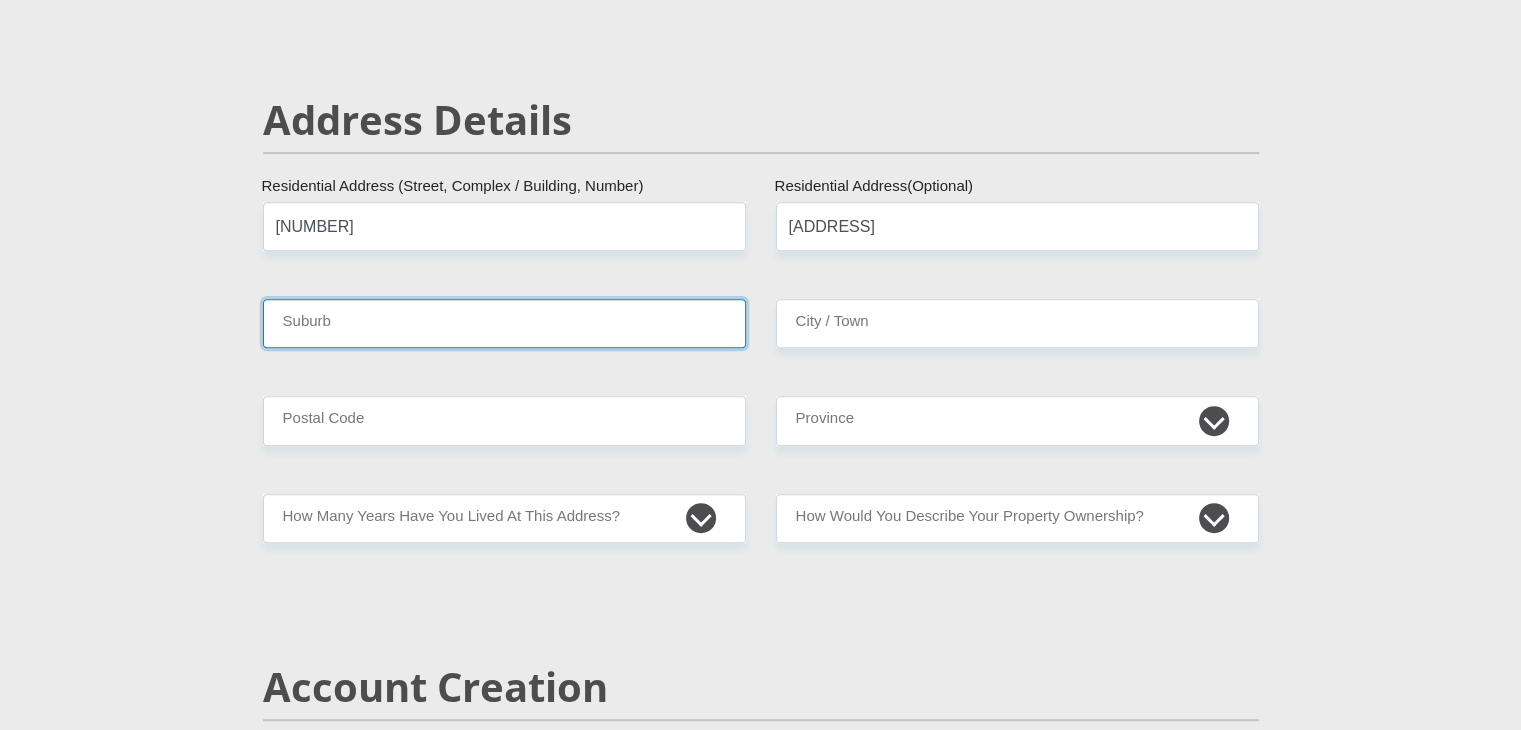 click on "Suburb" at bounding box center (504, 323) 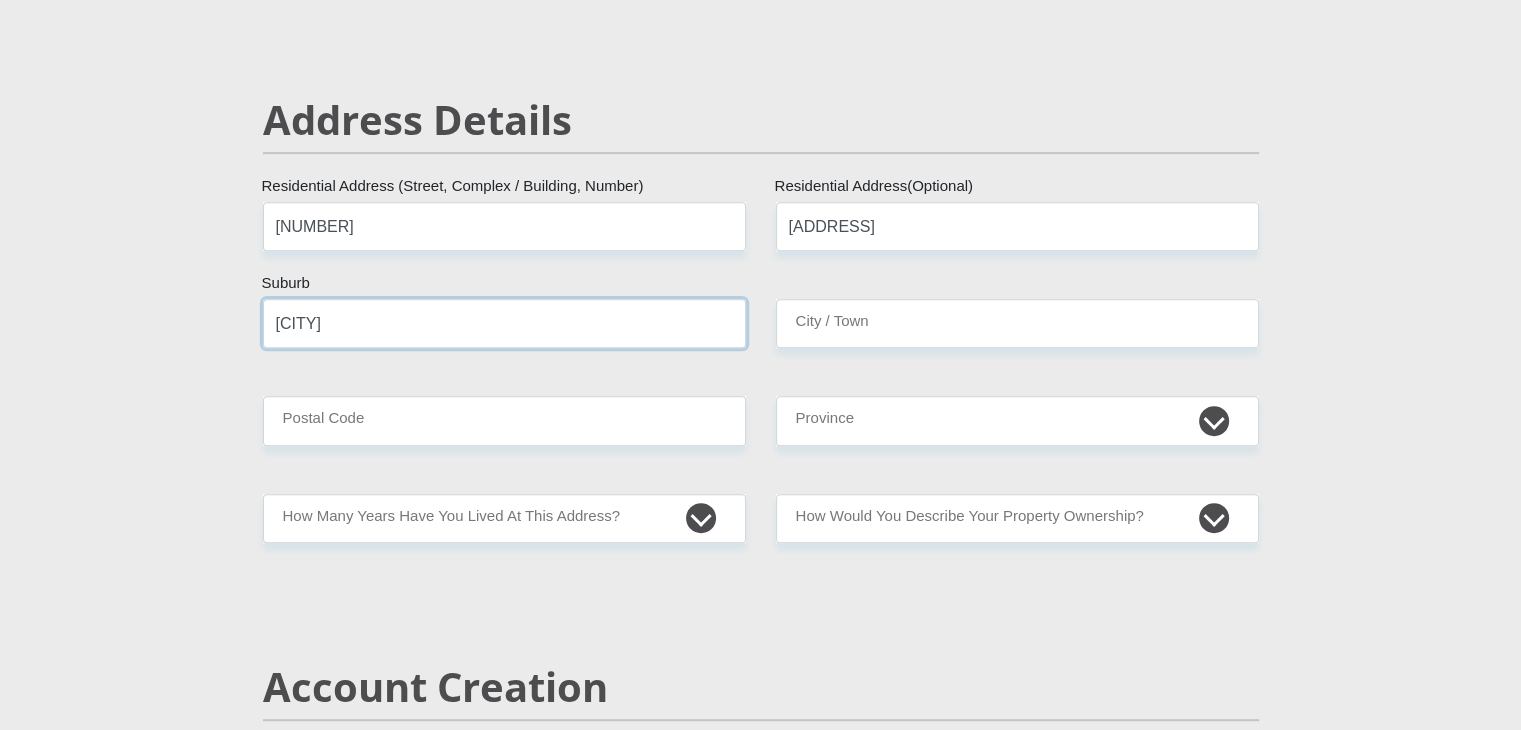 type on "[CITY]" 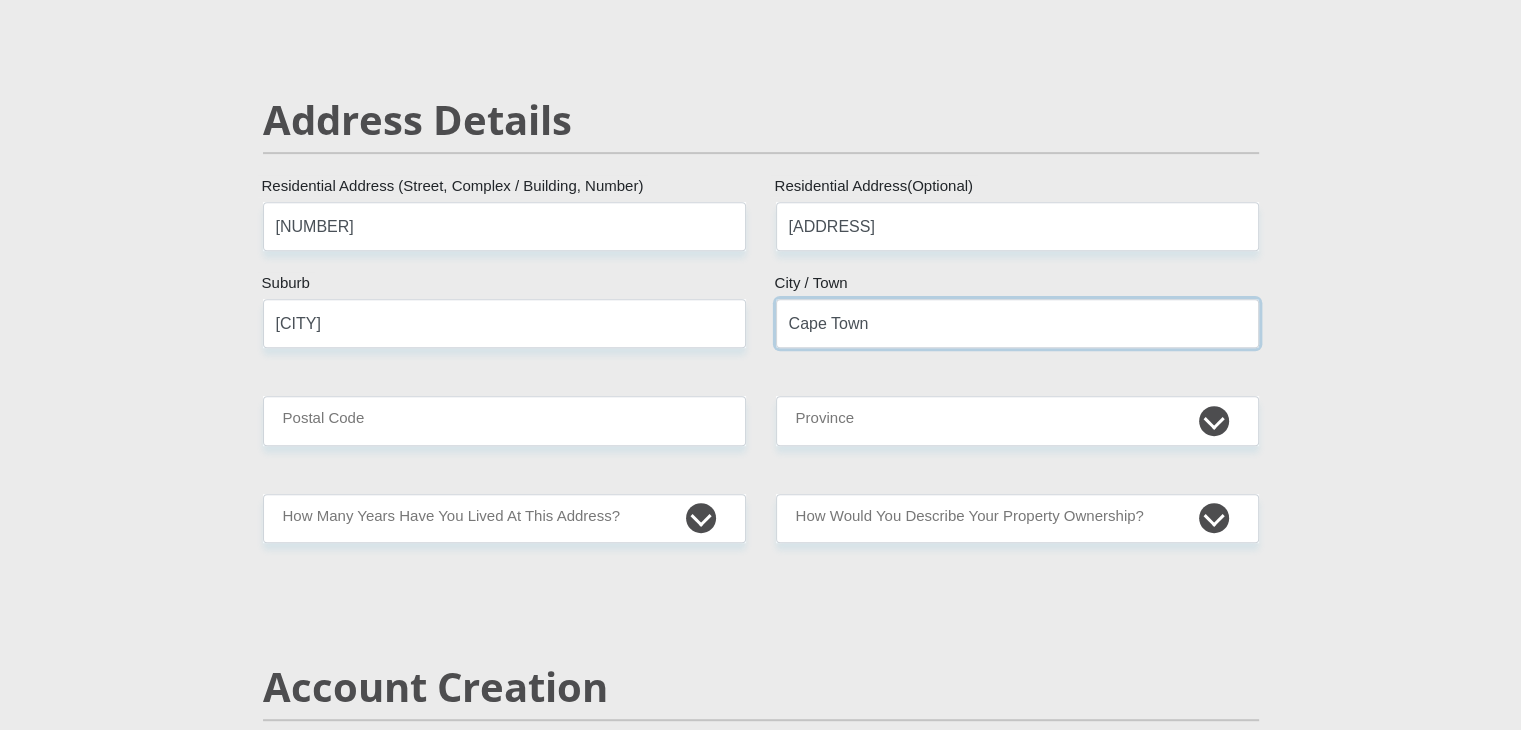 type on "Cape Town" 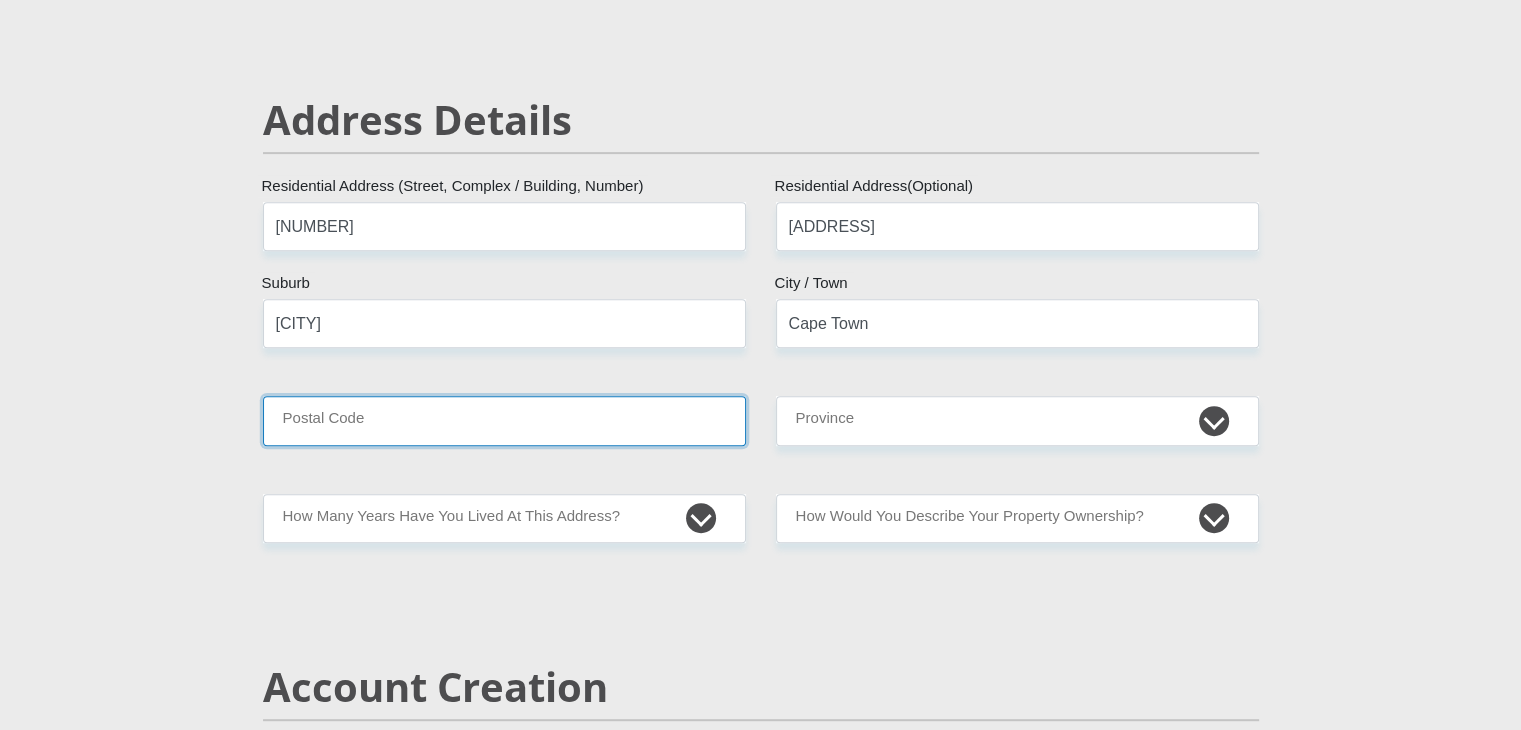 click on "Postal Code" at bounding box center (504, 420) 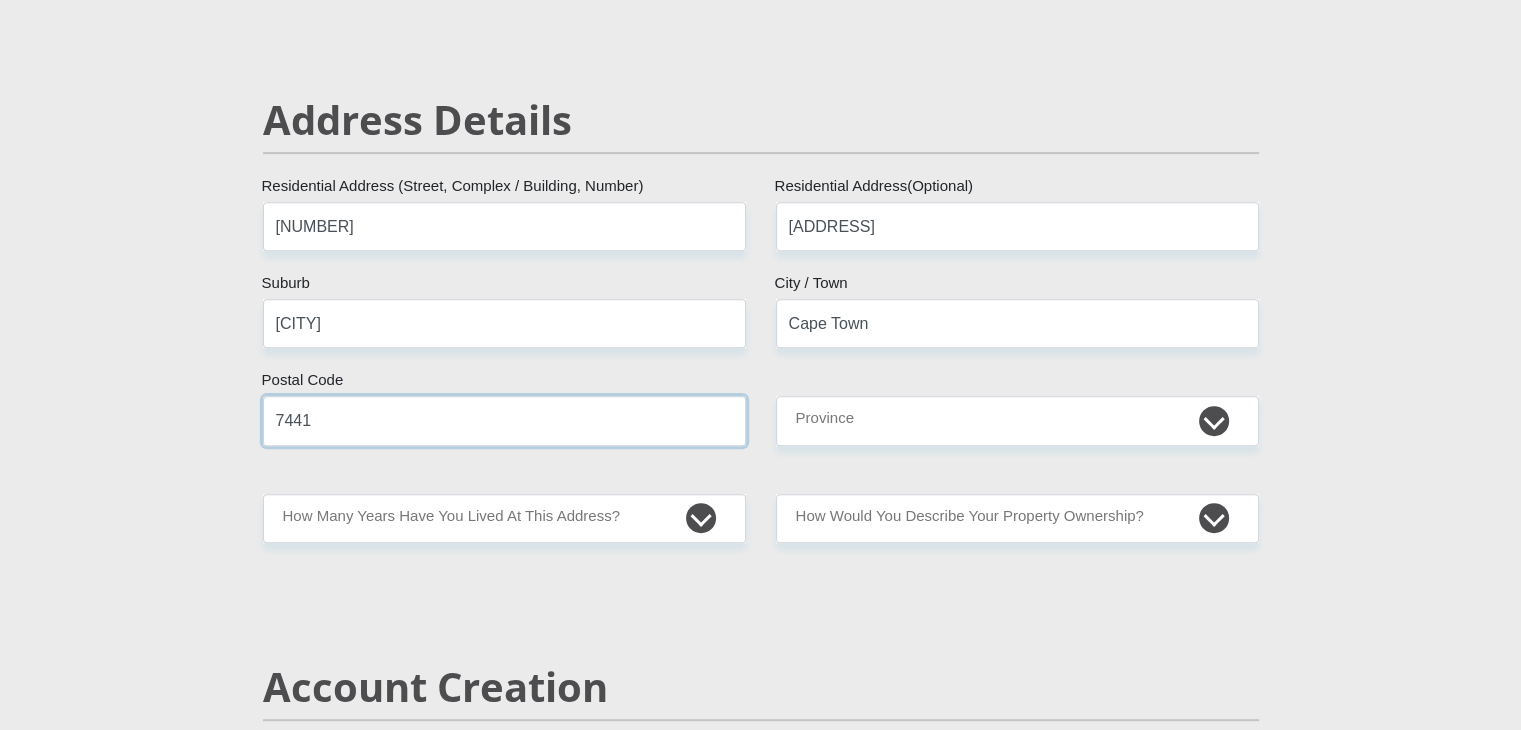 type on "7441" 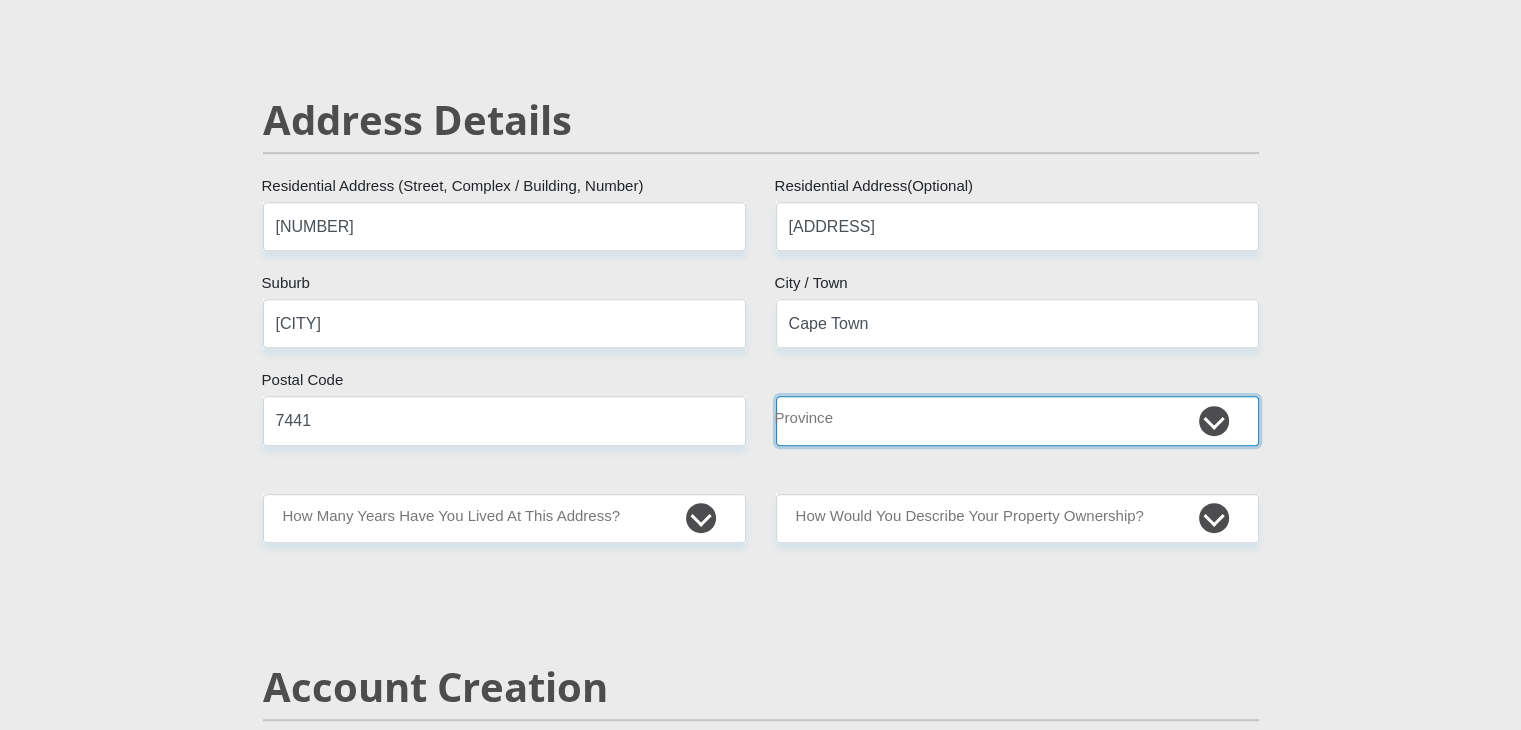 click on "Eastern Cape
Free State
Gauteng
KwaZulu-Natal
Limpopo
Mpumalanga
Northern Cape
North West
Western Cape" at bounding box center [1017, 420] 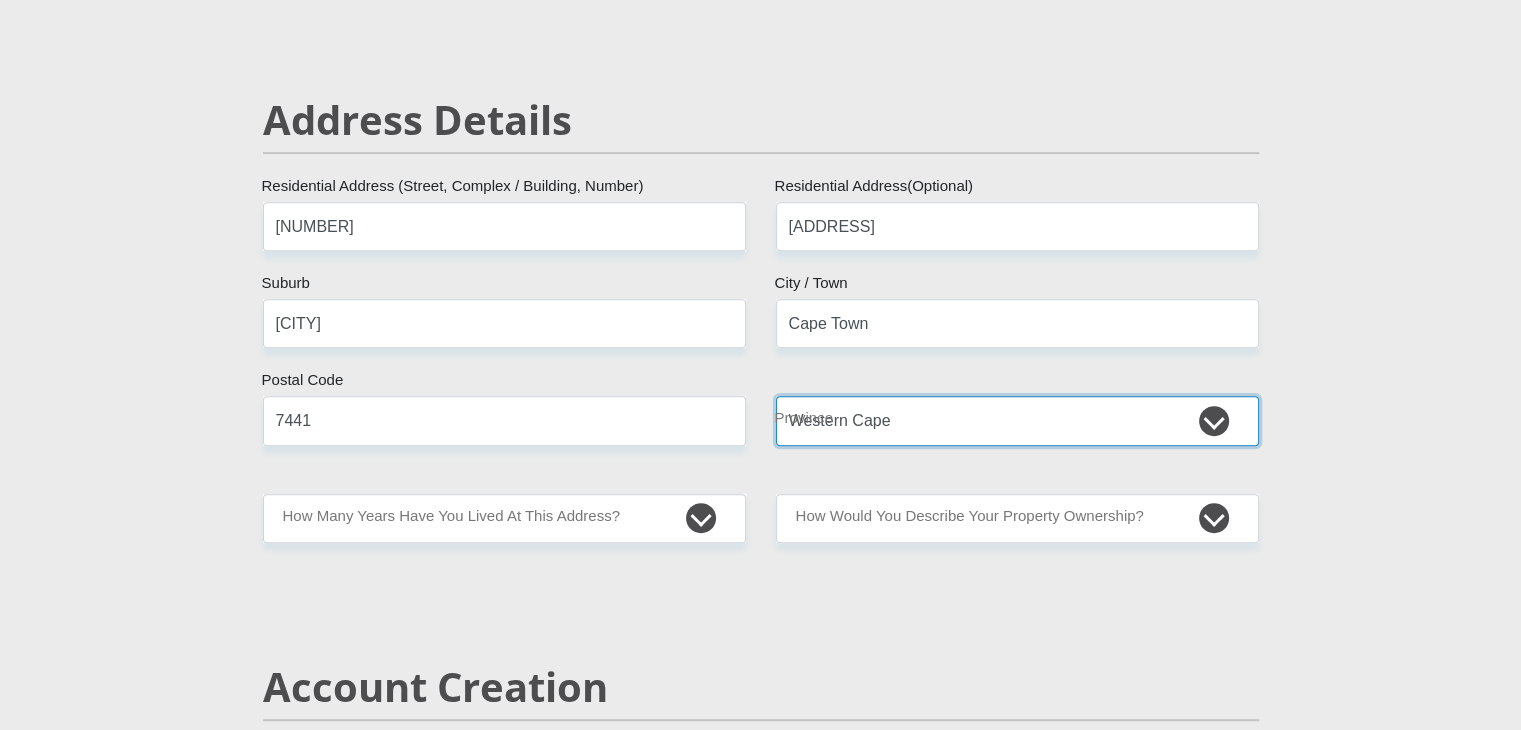 click on "Eastern Cape
Free State
Gauteng
KwaZulu-Natal
Limpopo
Mpumalanga
Northern Cape
North West
Western Cape" at bounding box center (1017, 420) 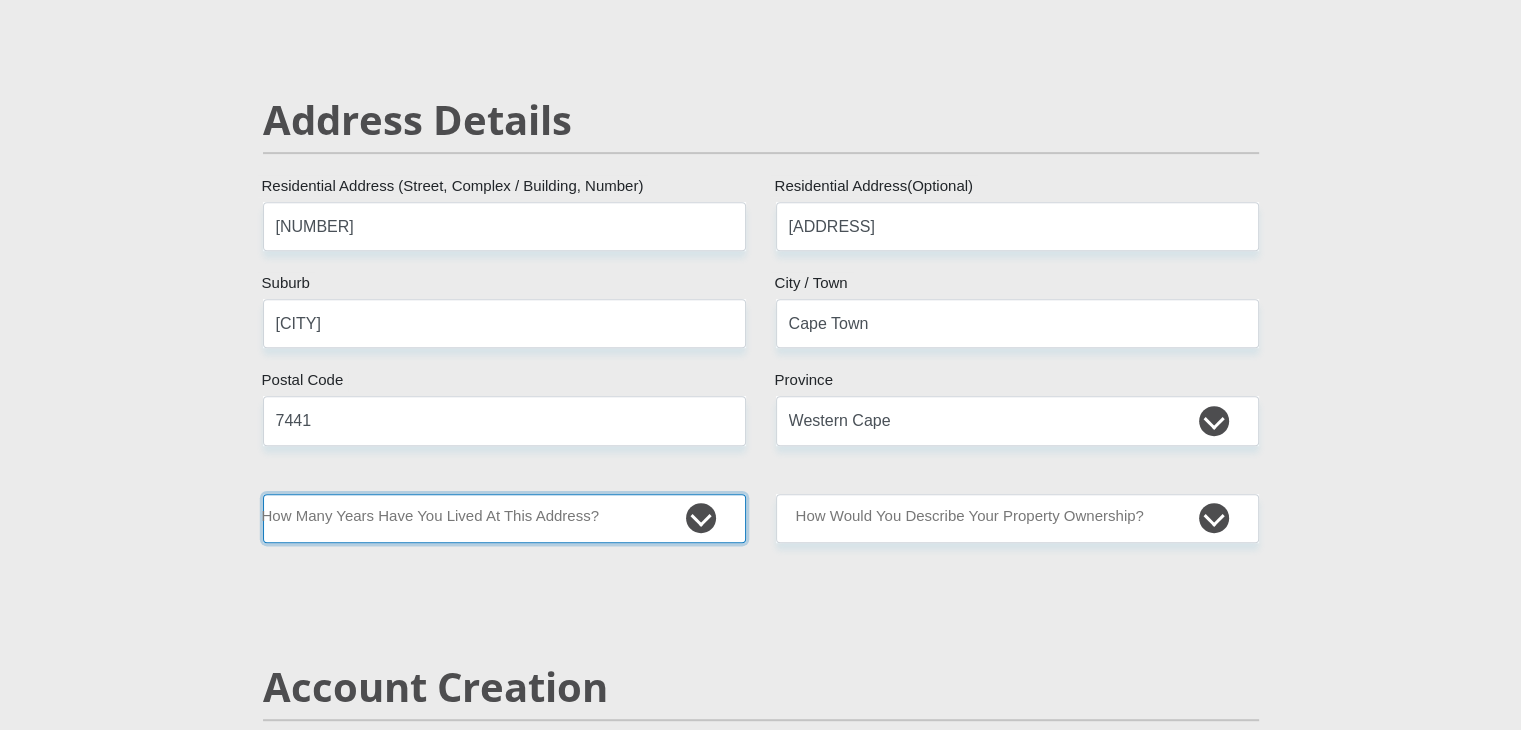 click on "less than 1 year
1-3 years
3-5 years
5+ years" at bounding box center (504, 518) 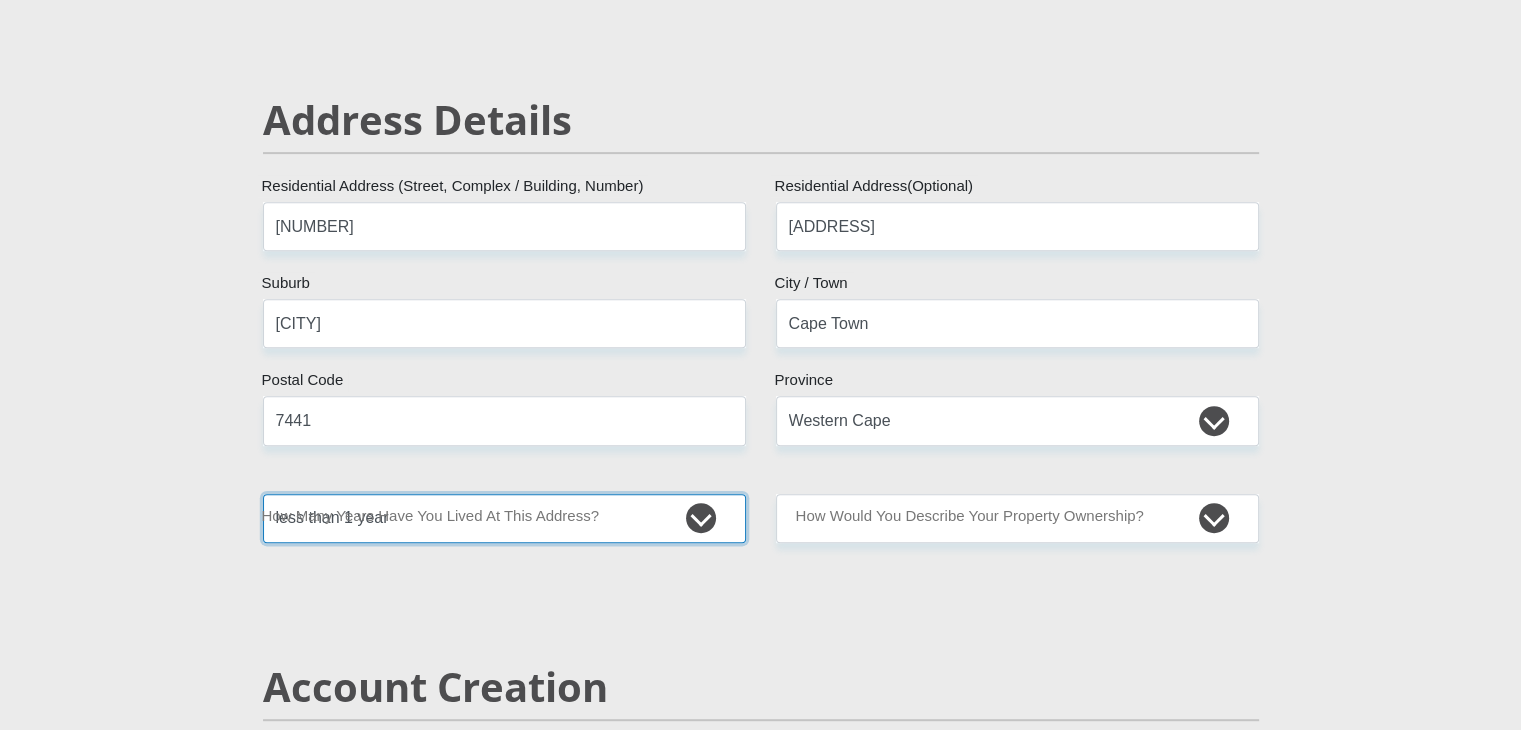 click on "less than 1 year
1-3 years
3-5 years
5+ years" at bounding box center (504, 518) 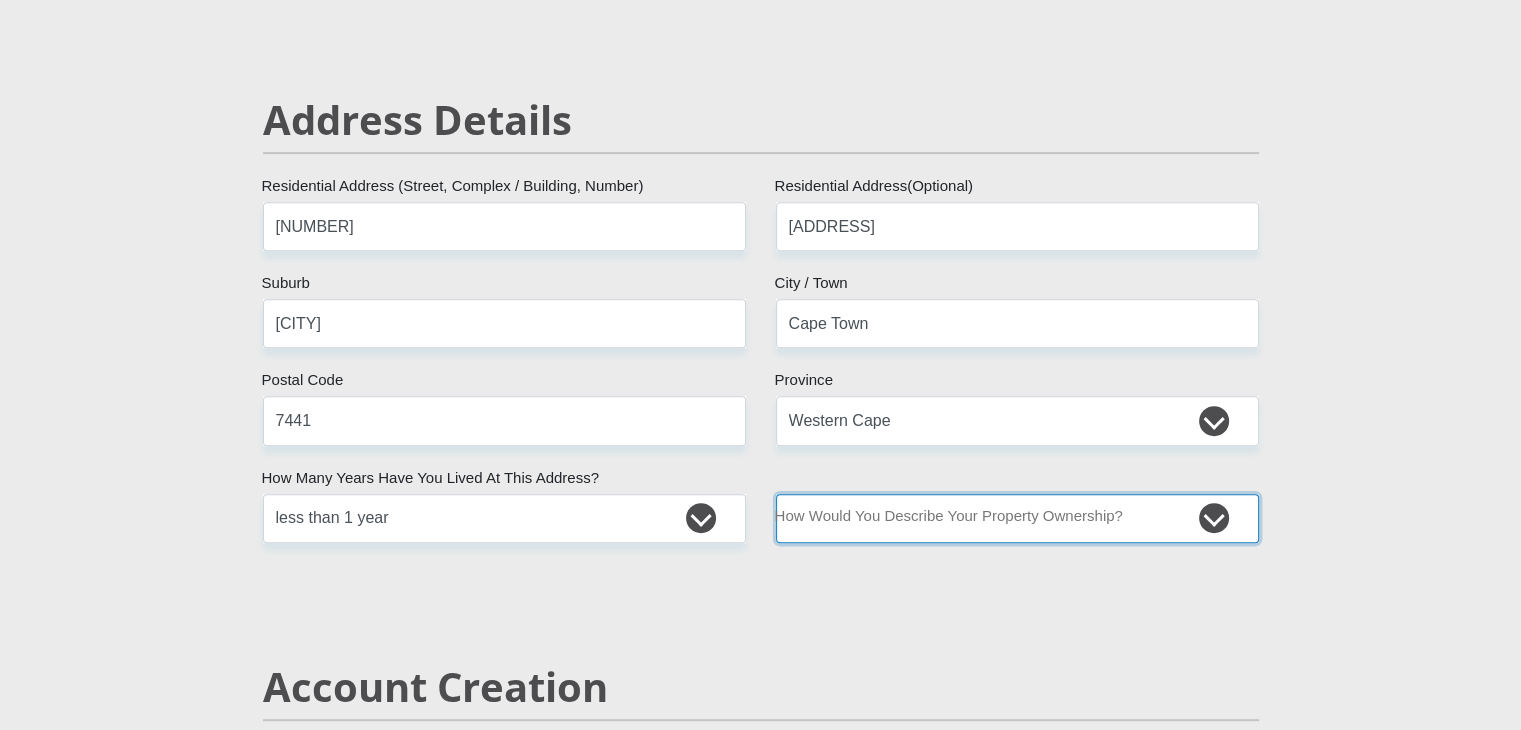 click on "Owned
Rented
Family Owned
Company Dwelling" at bounding box center (1017, 518) 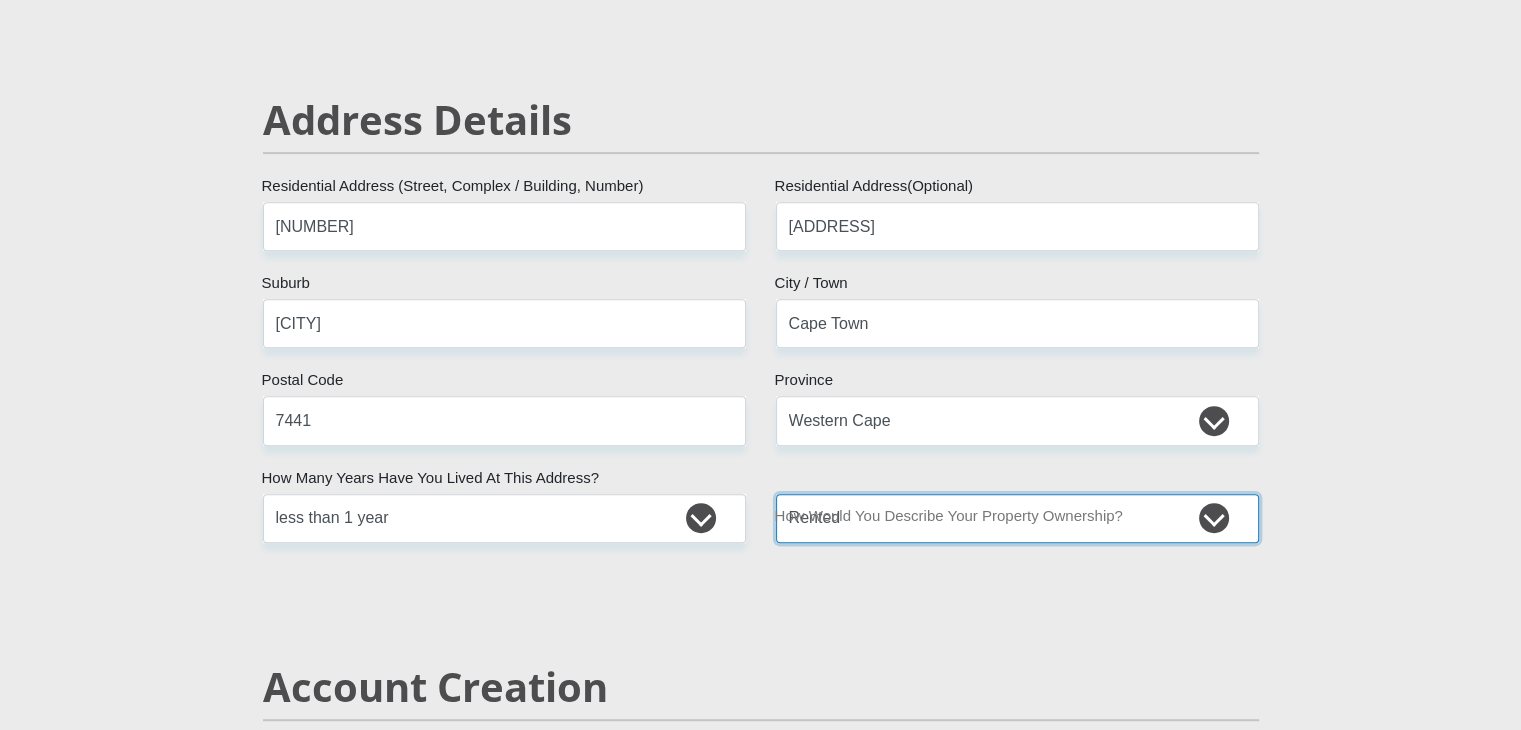 click on "Owned
Rented
Family Owned
Company Dwelling" at bounding box center (1017, 518) 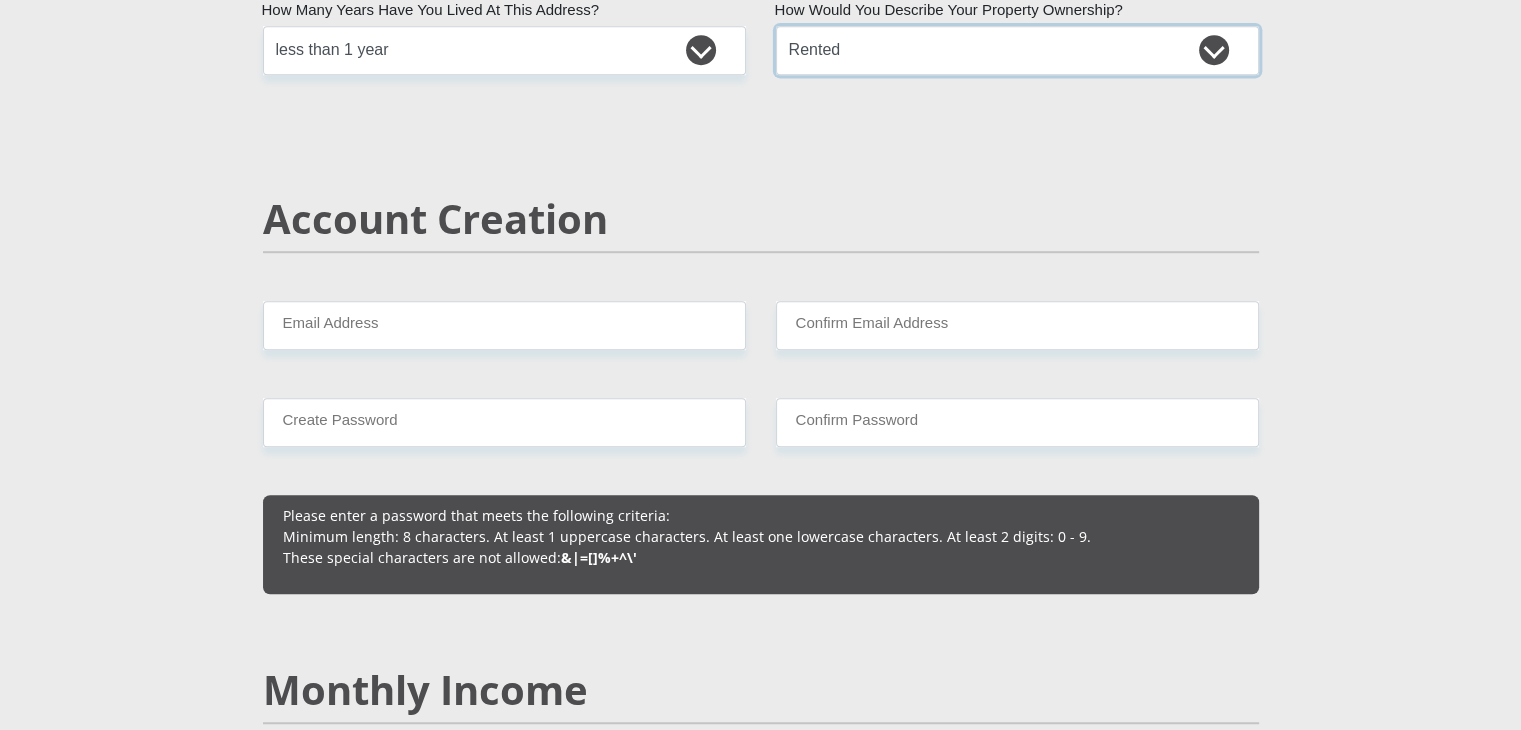scroll, scrollTop: 1300, scrollLeft: 0, axis: vertical 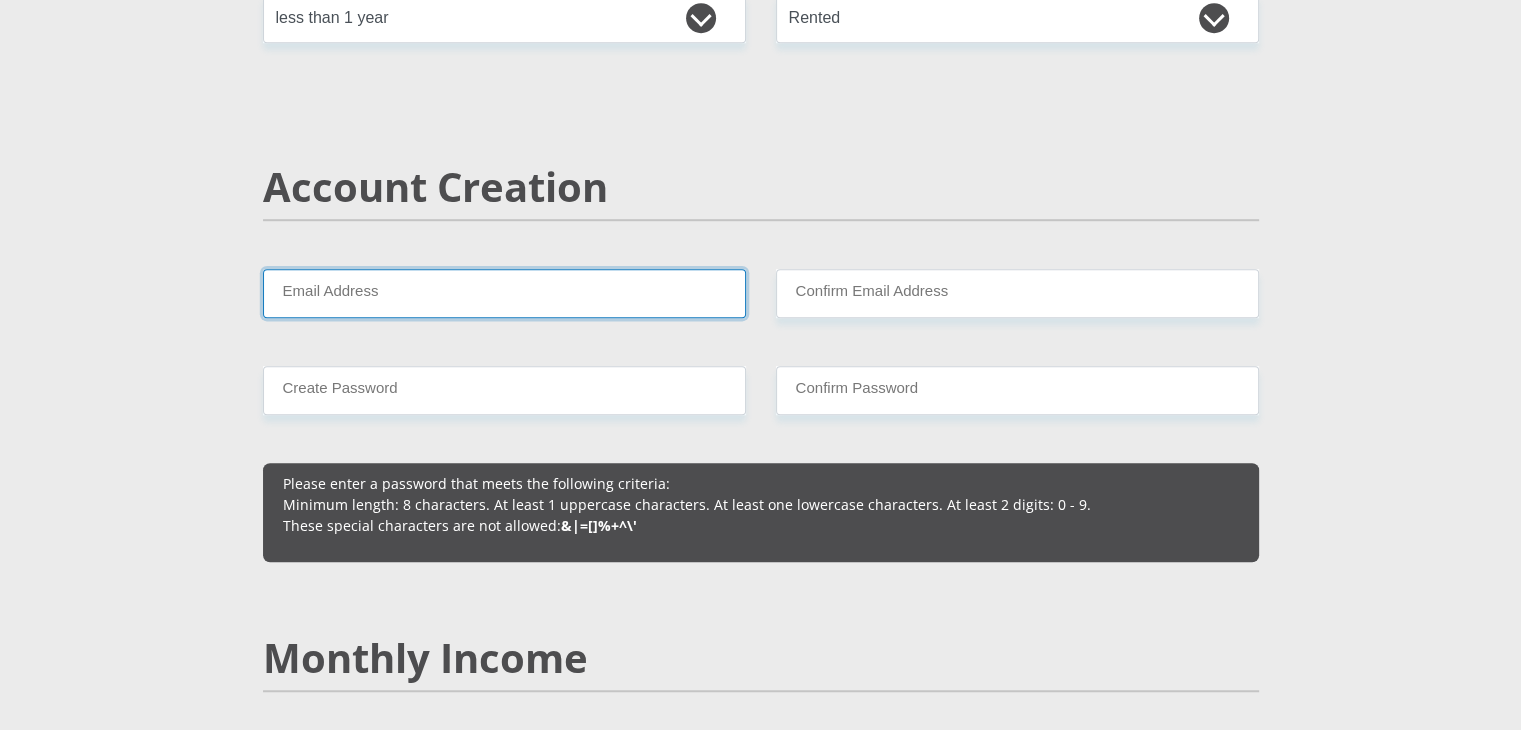 click on "Email Address" at bounding box center [504, 293] 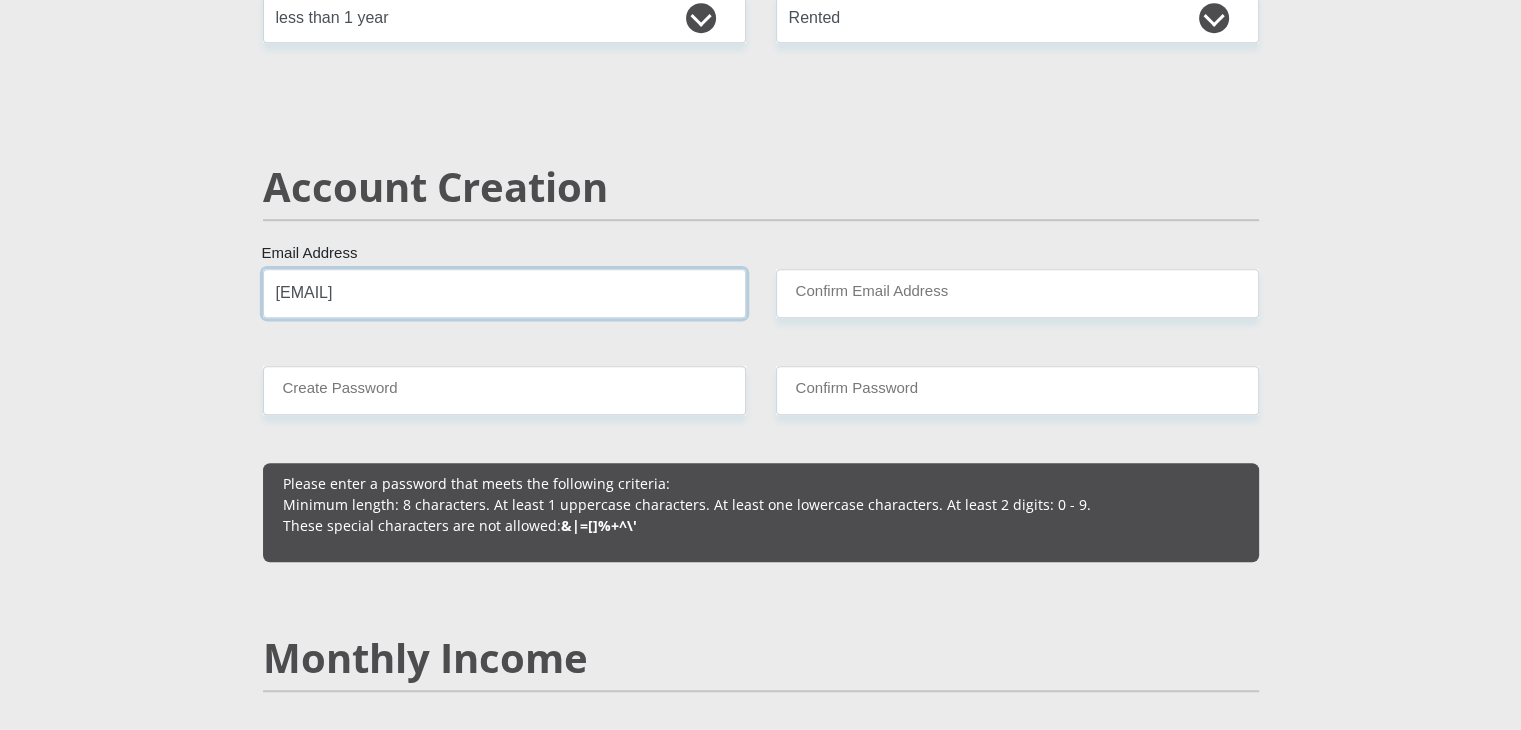 type on "[EMAIL]" 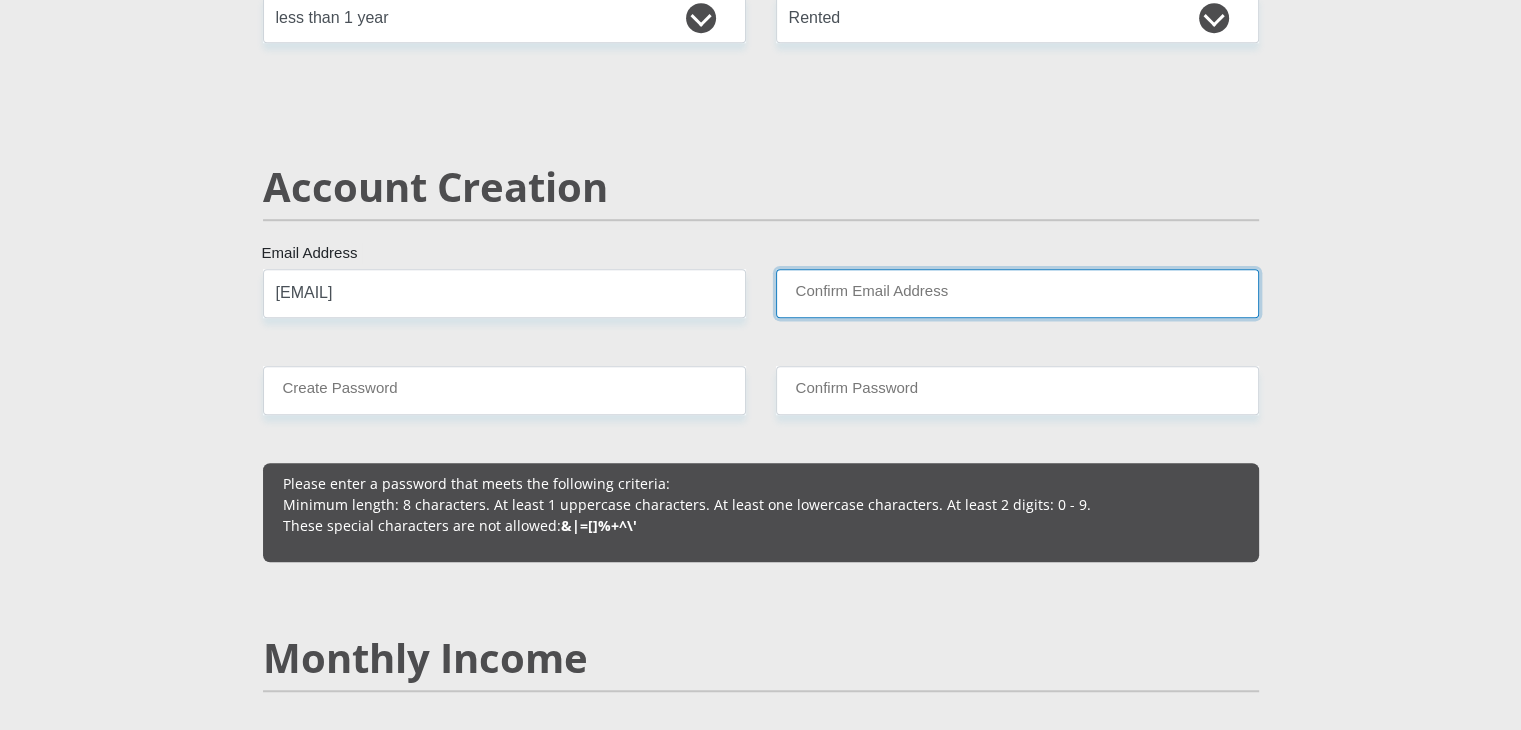 click on "Confirm Email Address" at bounding box center (1017, 293) 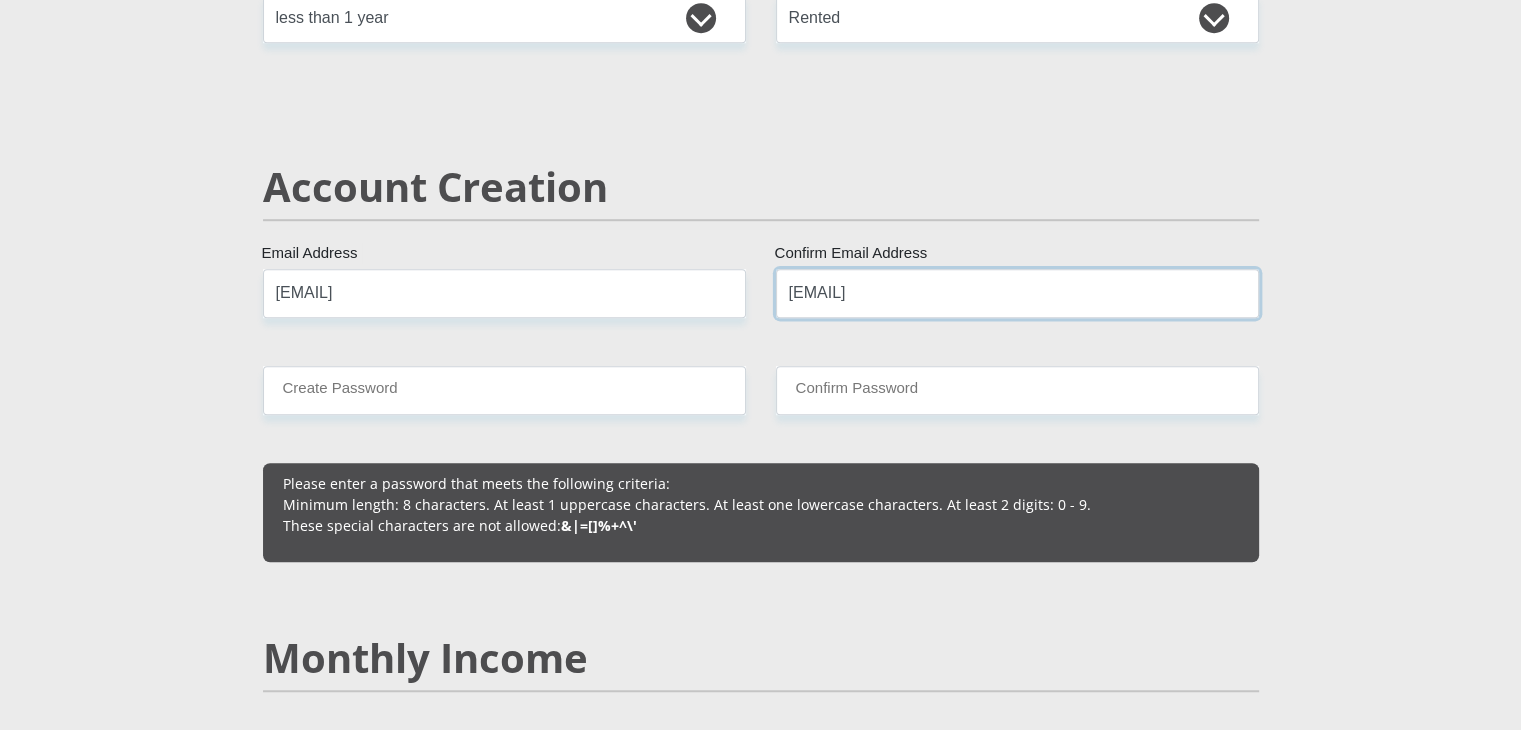 type on "[EMAIL]" 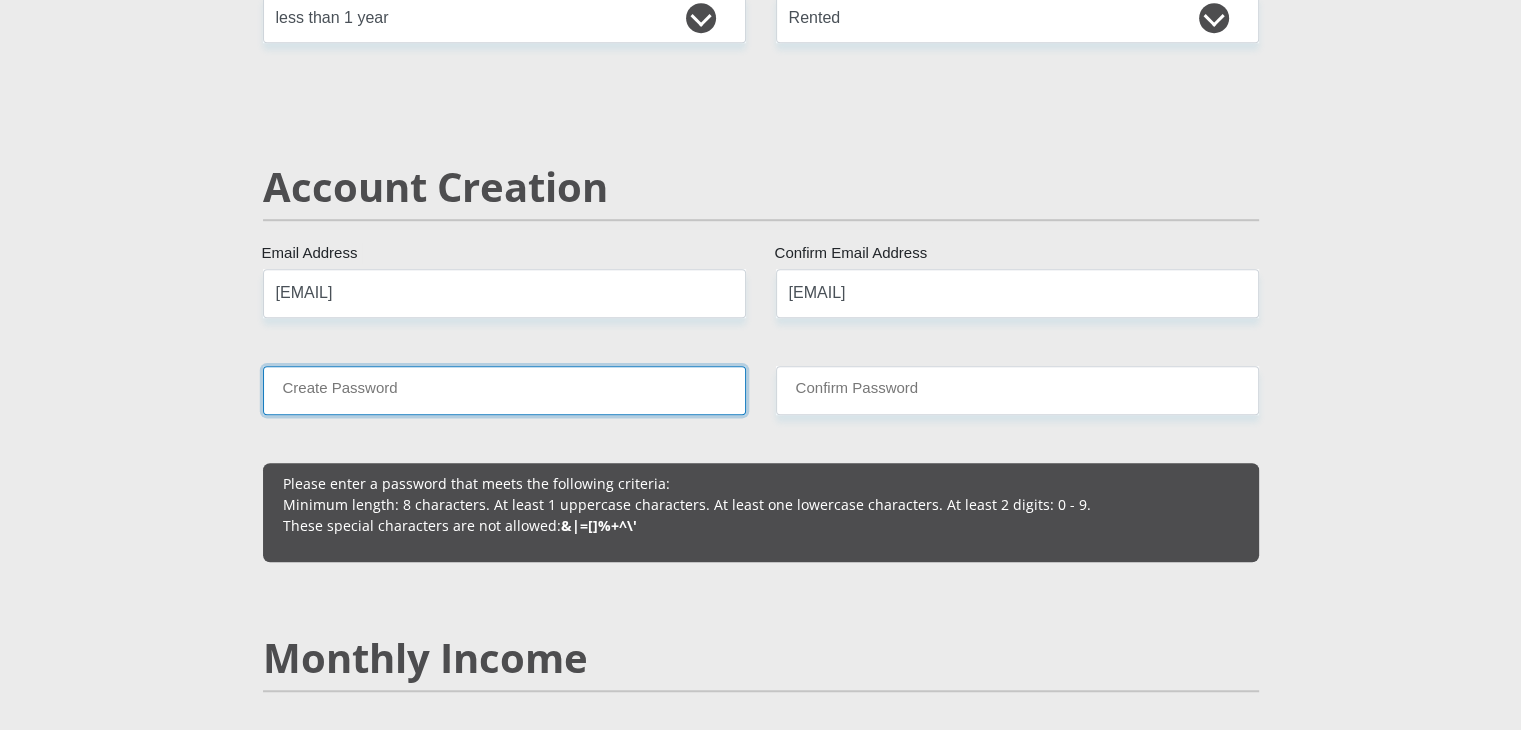 click on "Create Password" at bounding box center (504, 390) 